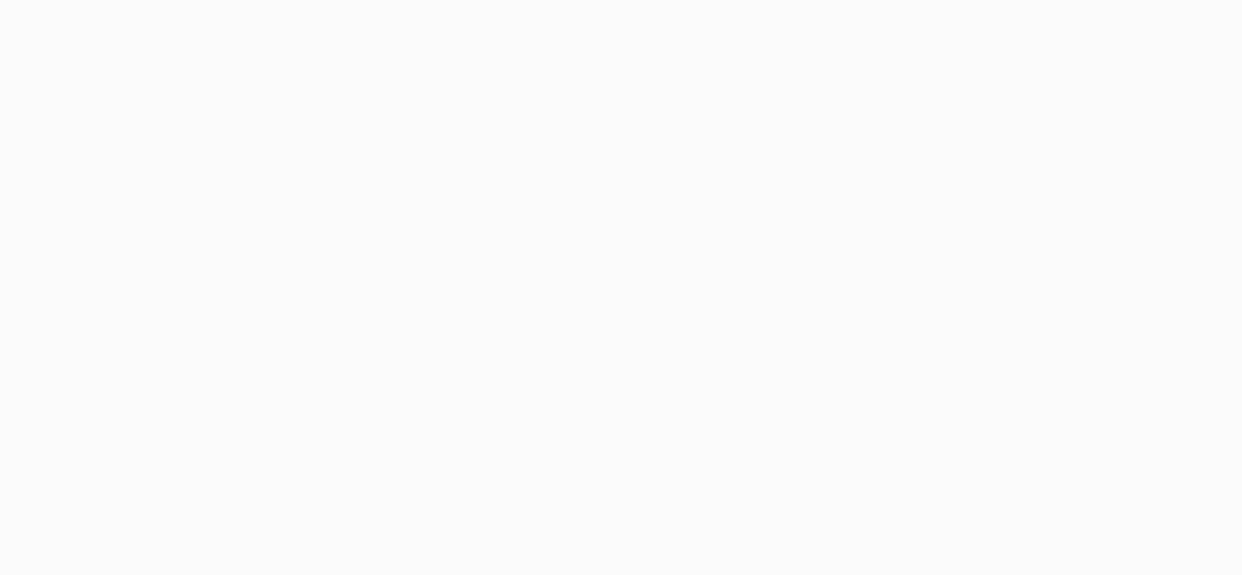 scroll, scrollTop: 0, scrollLeft: 0, axis: both 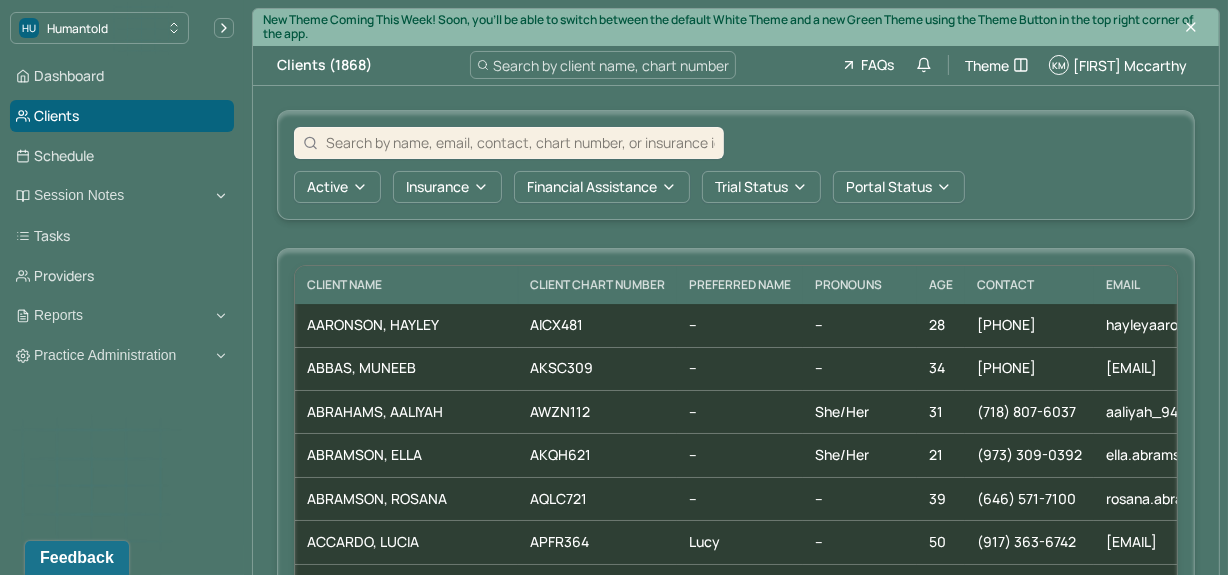 click at bounding box center (520, 142) 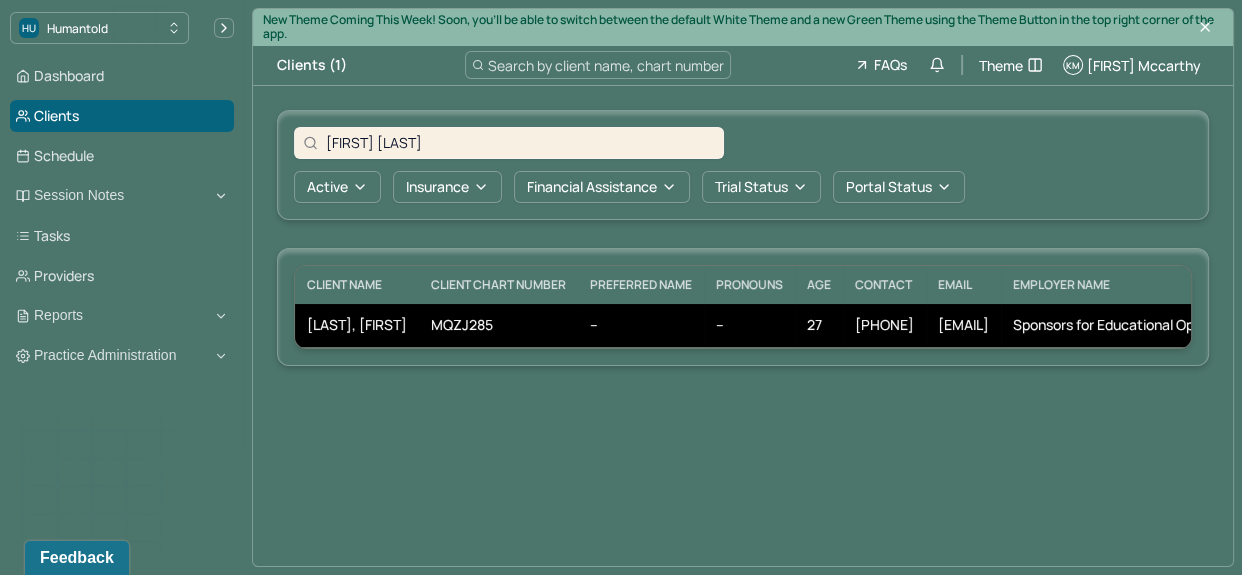 type on "[FIRST] [LAST]" 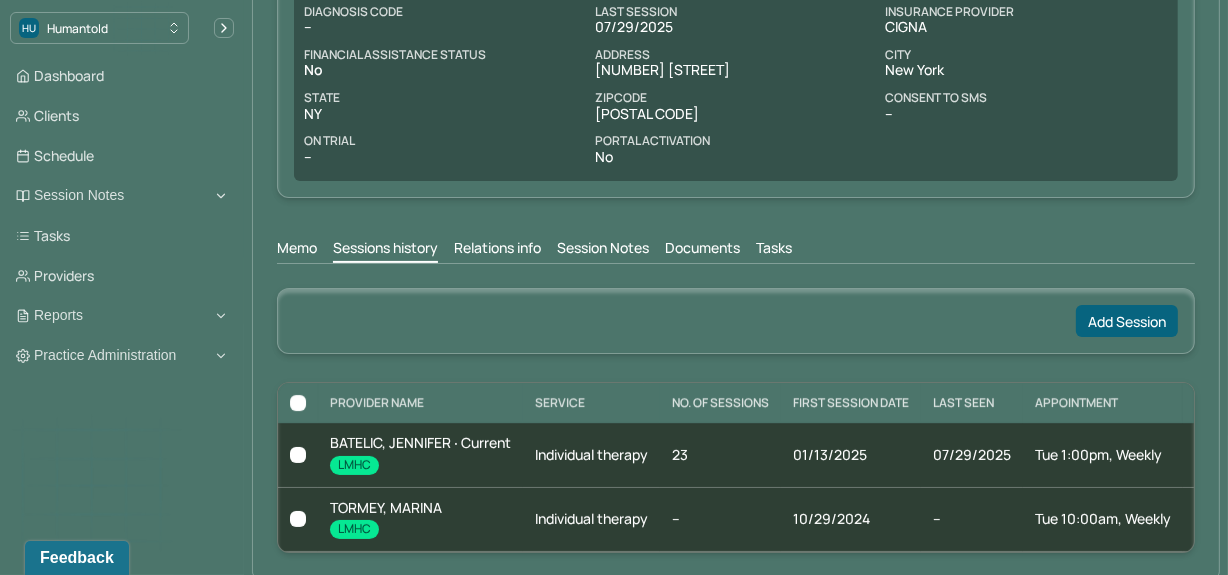 scroll, scrollTop: 390, scrollLeft: 0, axis: vertical 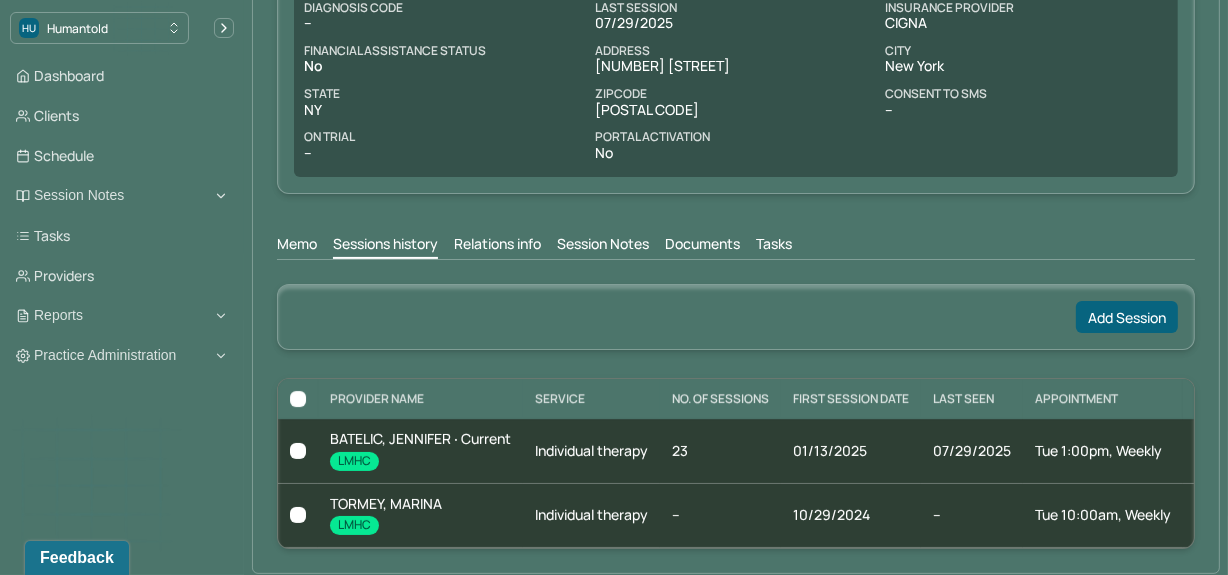 click on "Session Notes" at bounding box center [603, 246] 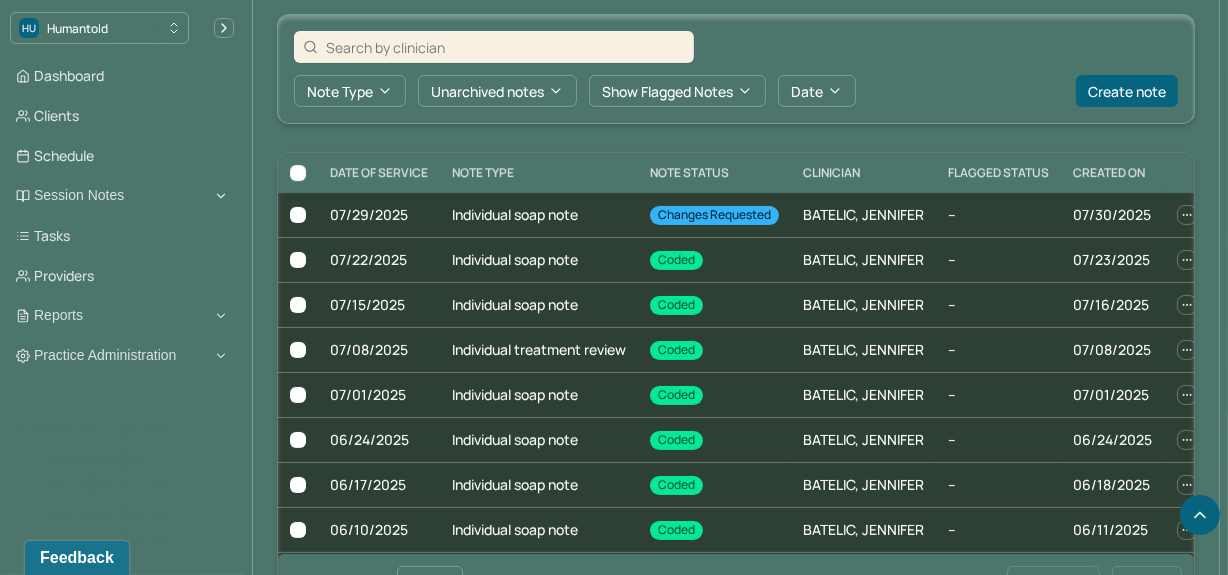 scroll, scrollTop: 664, scrollLeft: 0, axis: vertical 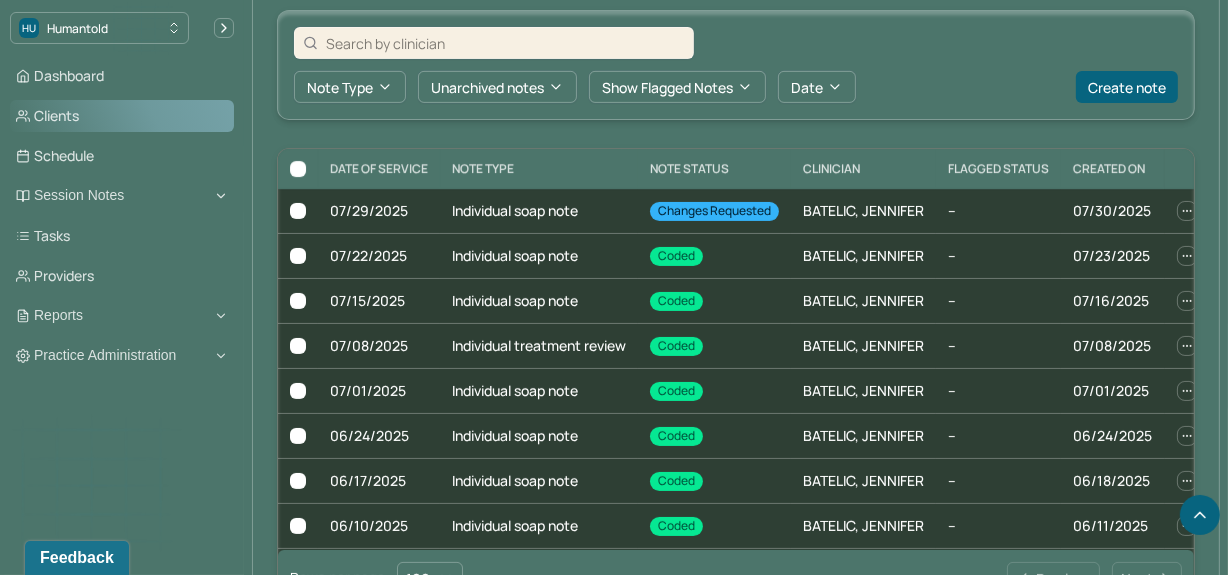 click on "Clients" at bounding box center (122, 116) 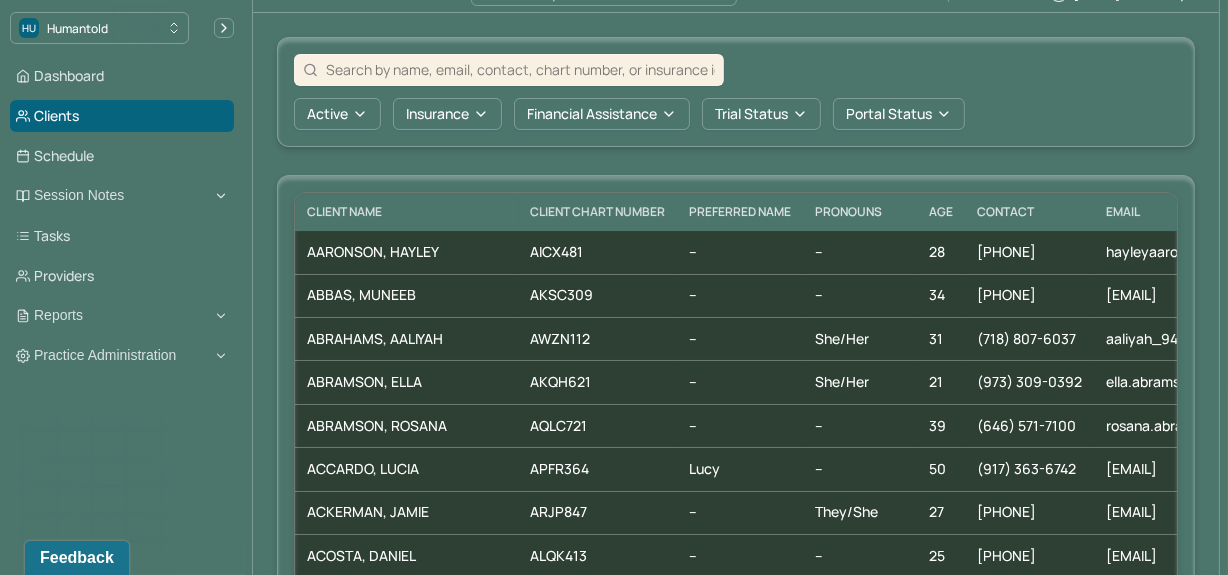 scroll, scrollTop: 0, scrollLeft: 0, axis: both 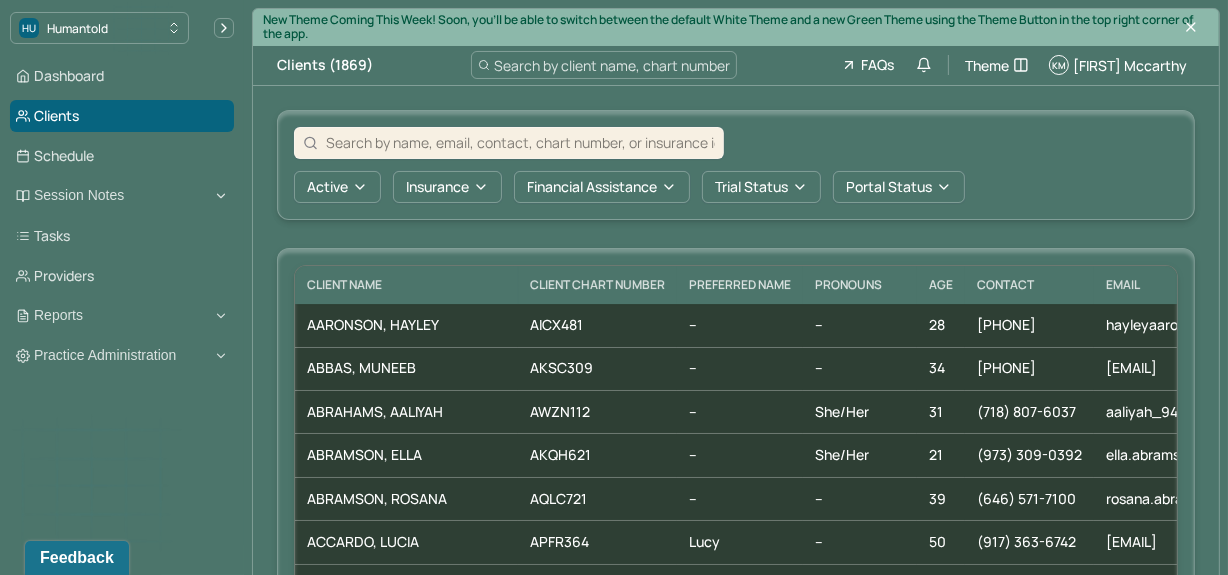 click at bounding box center [520, 142] 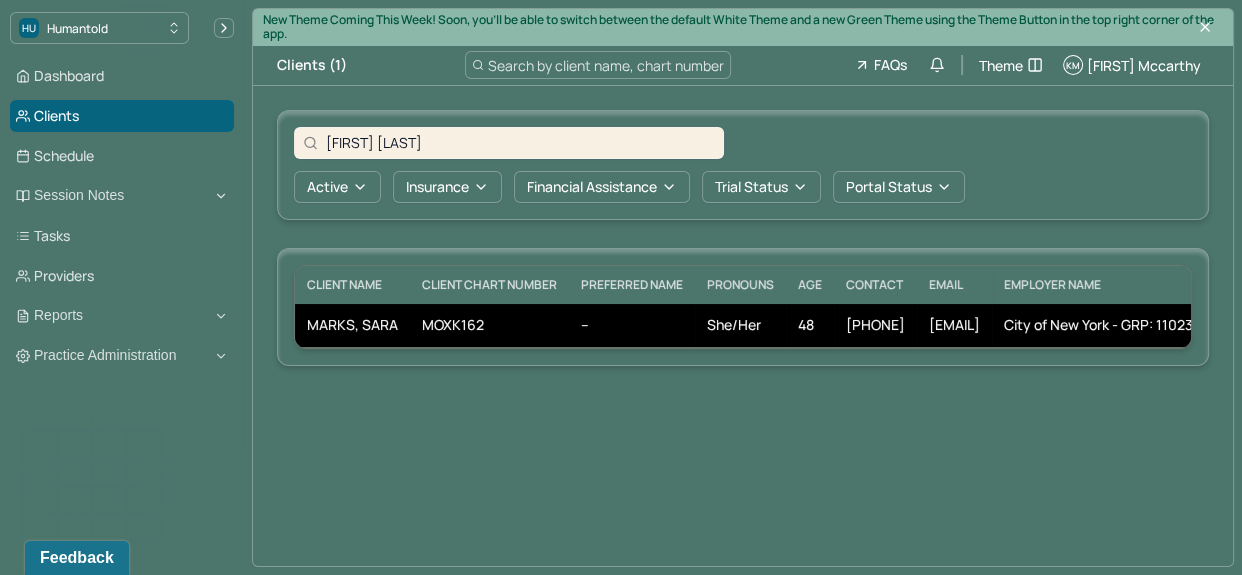 type on "[FIRST] [LAST]" 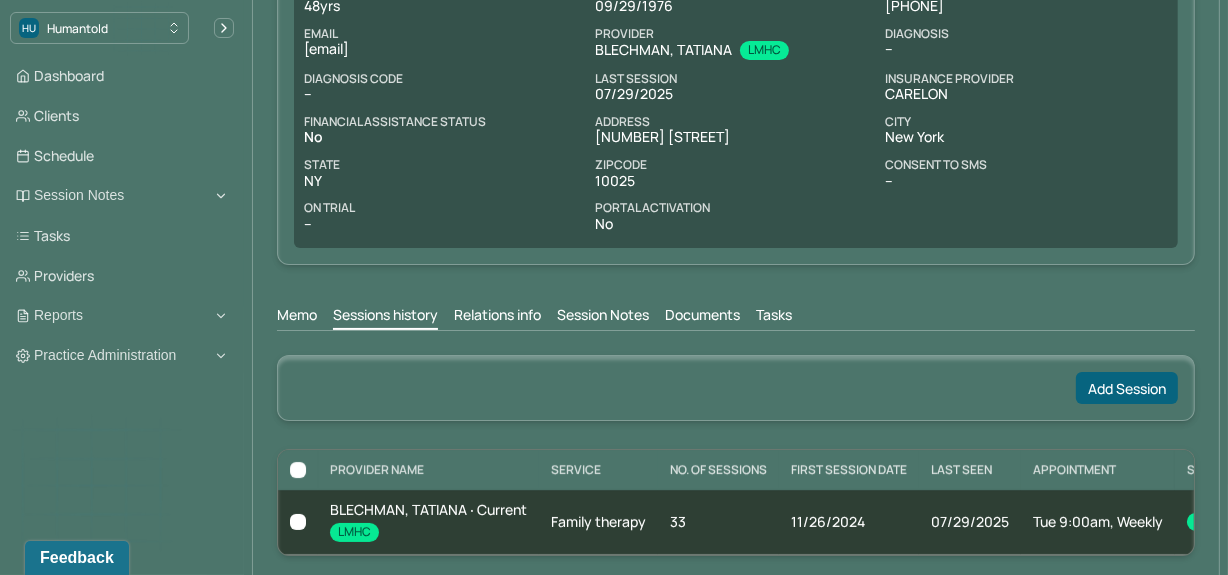 scroll, scrollTop: 317, scrollLeft: 0, axis: vertical 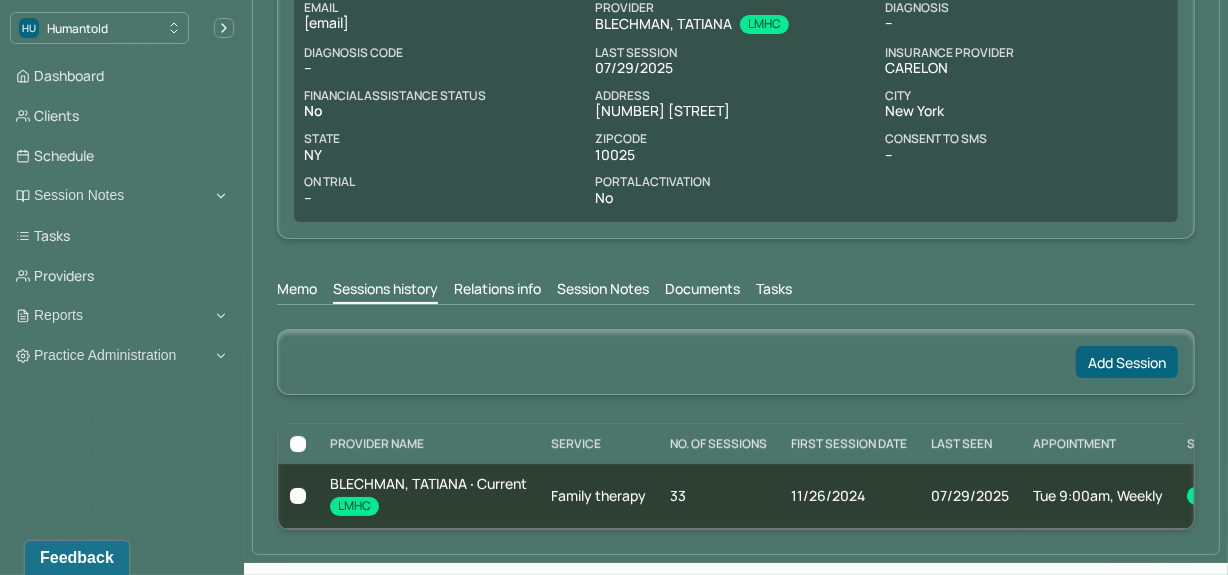 click on "Session Notes" at bounding box center [603, 291] 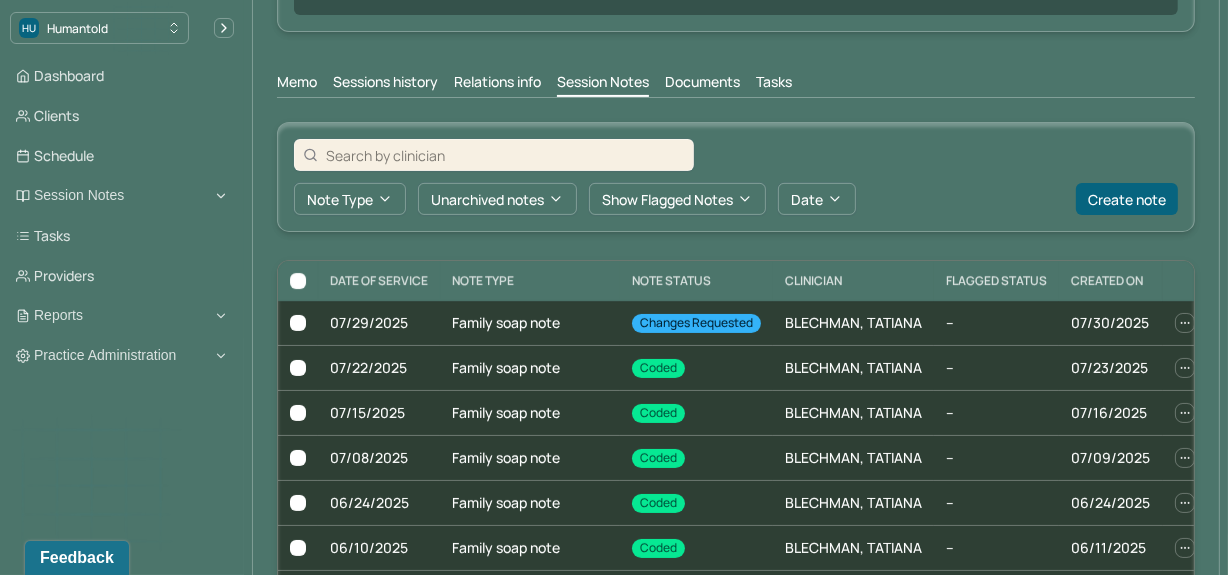 scroll, scrollTop: 550, scrollLeft: 0, axis: vertical 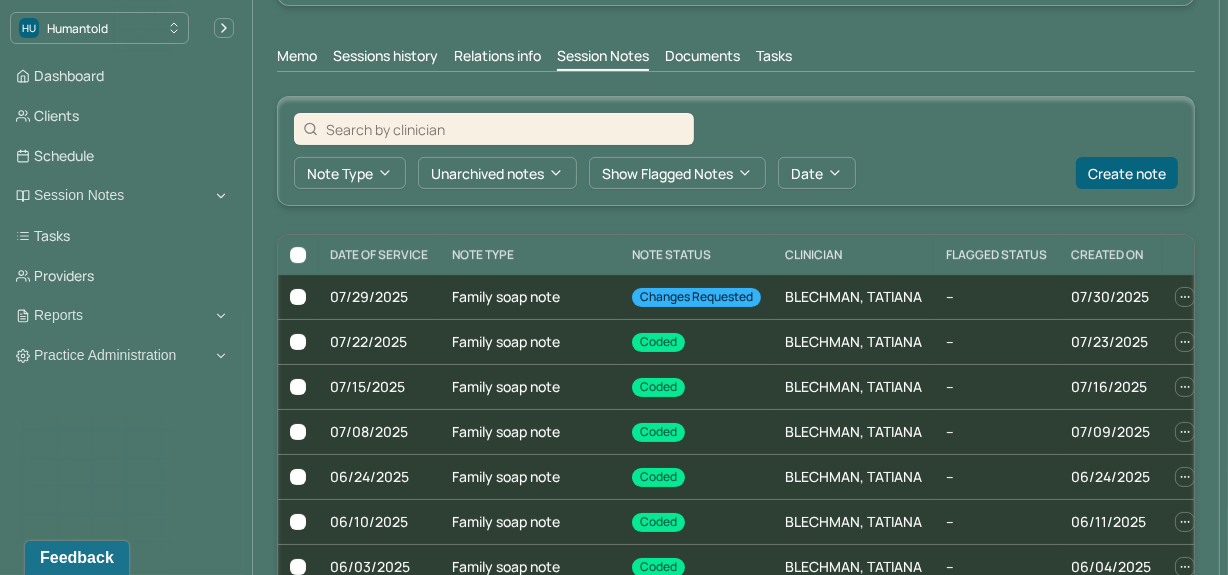 drag, startPoint x: 41, startPoint y: 106, endPoint x: 1240, endPoint y: 171, distance: 1200.7606 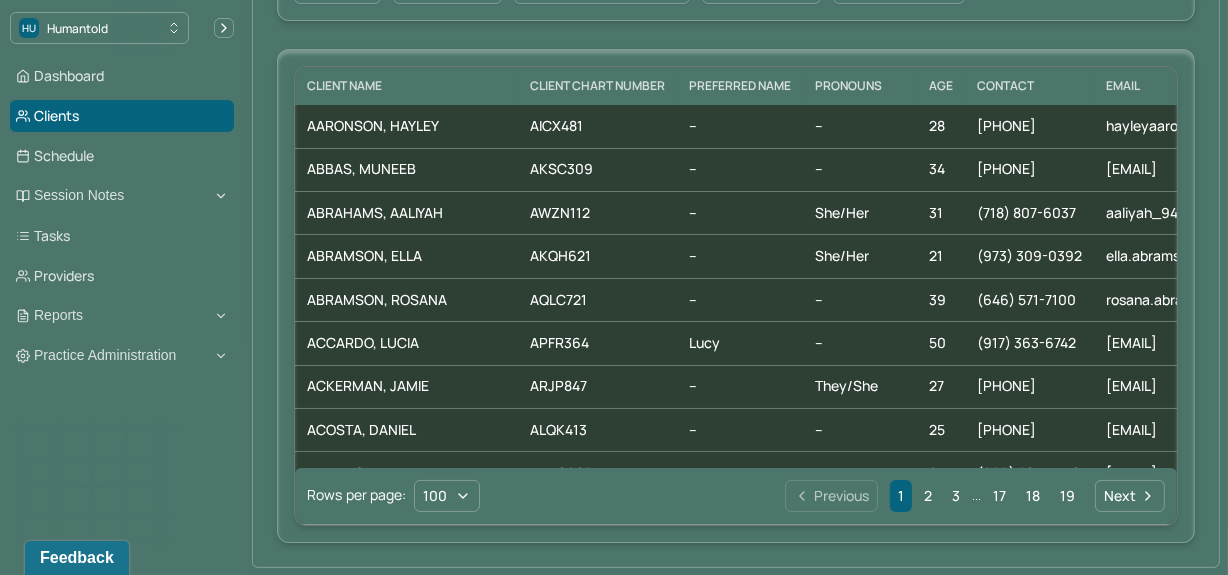 scroll, scrollTop: 0, scrollLeft: 0, axis: both 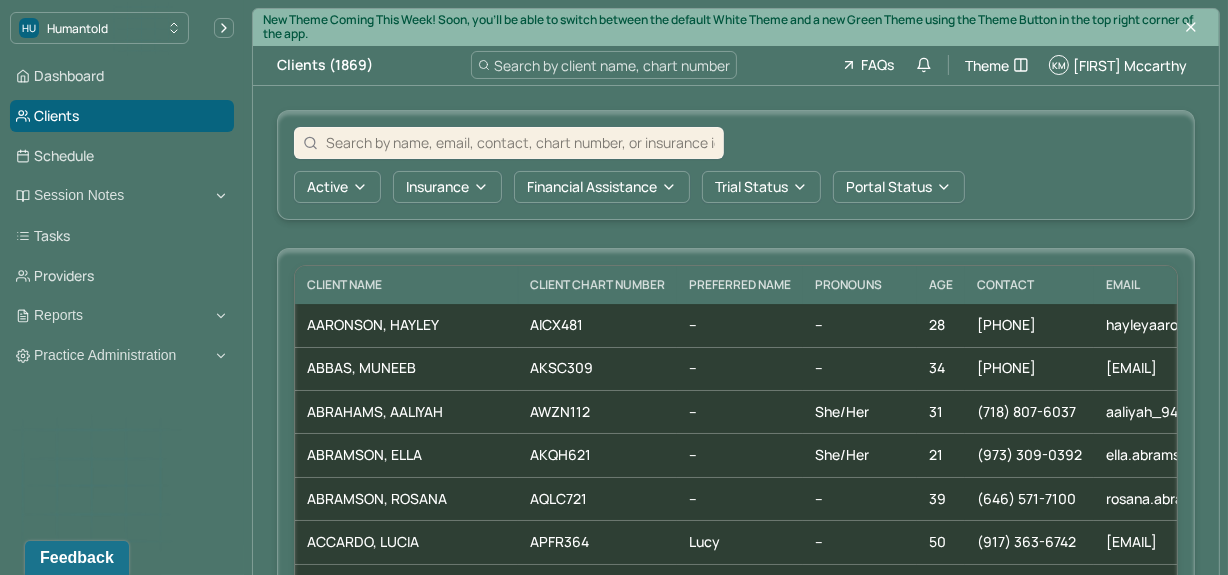 click at bounding box center [520, 142] 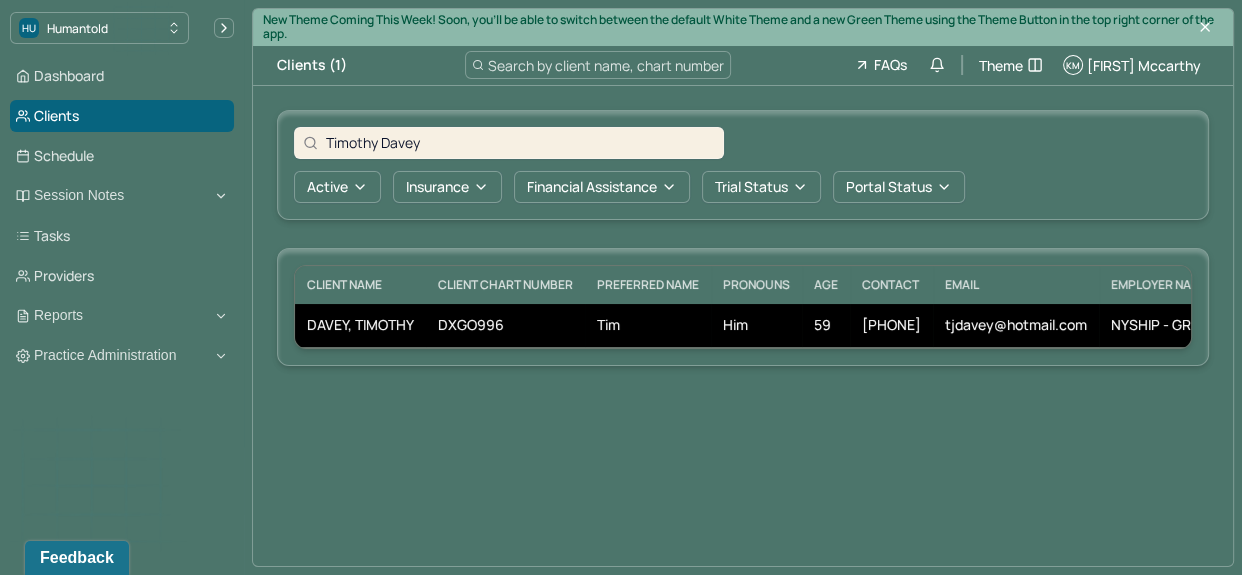 type on "Timothy Davey" 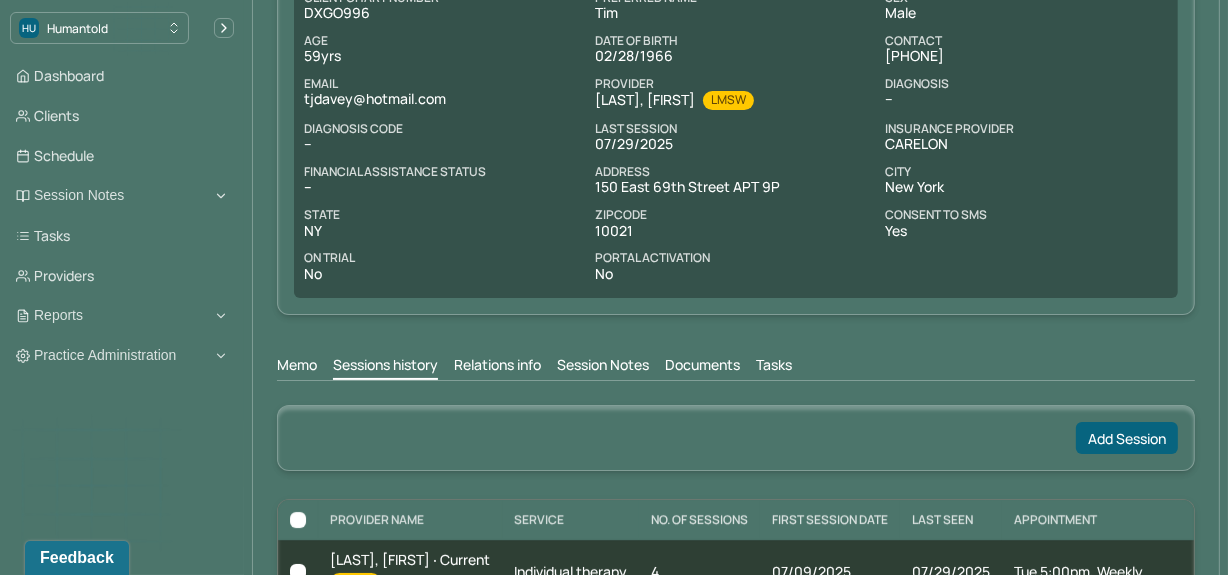 scroll, scrollTop: 445, scrollLeft: 0, axis: vertical 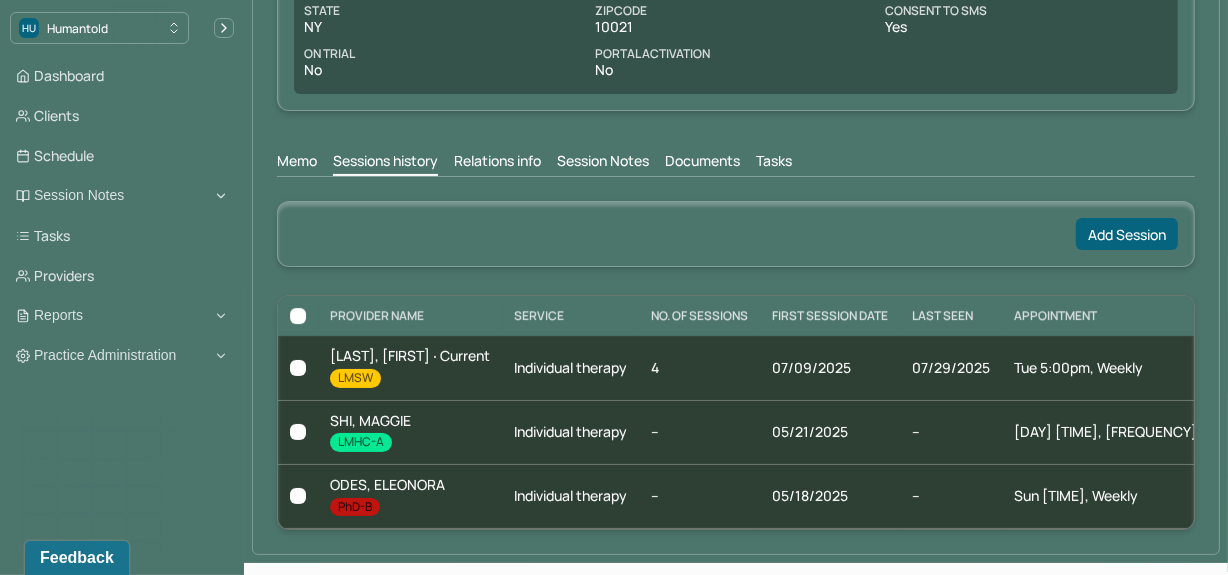click on "Session Notes" at bounding box center [603, 163] 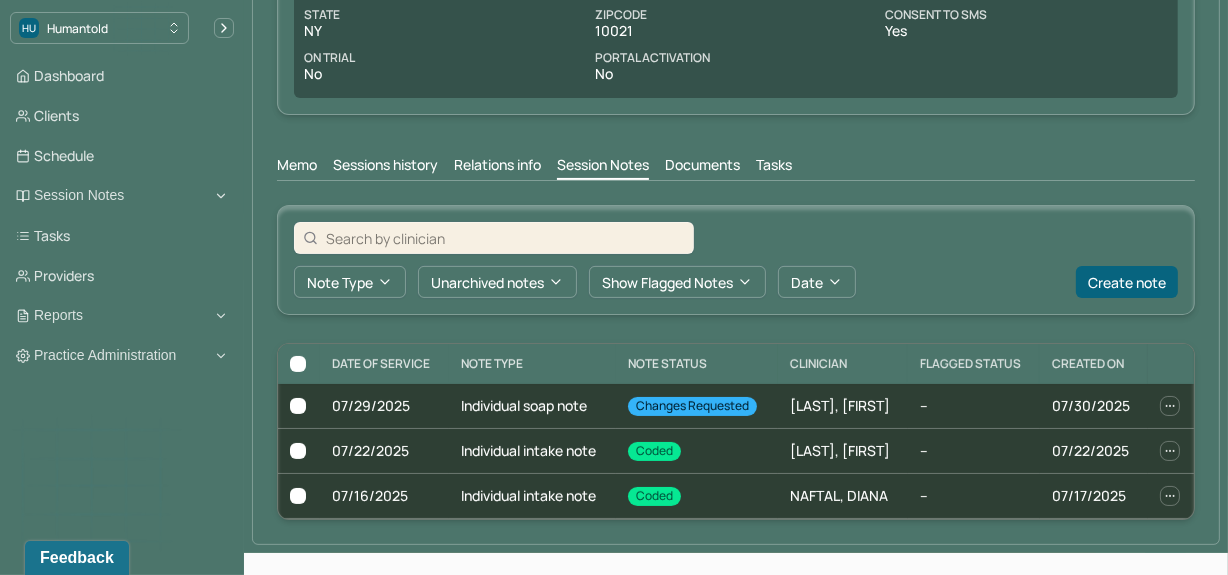 scroll, scrollTop: 418, scrollLeft: 0, axis: vertical 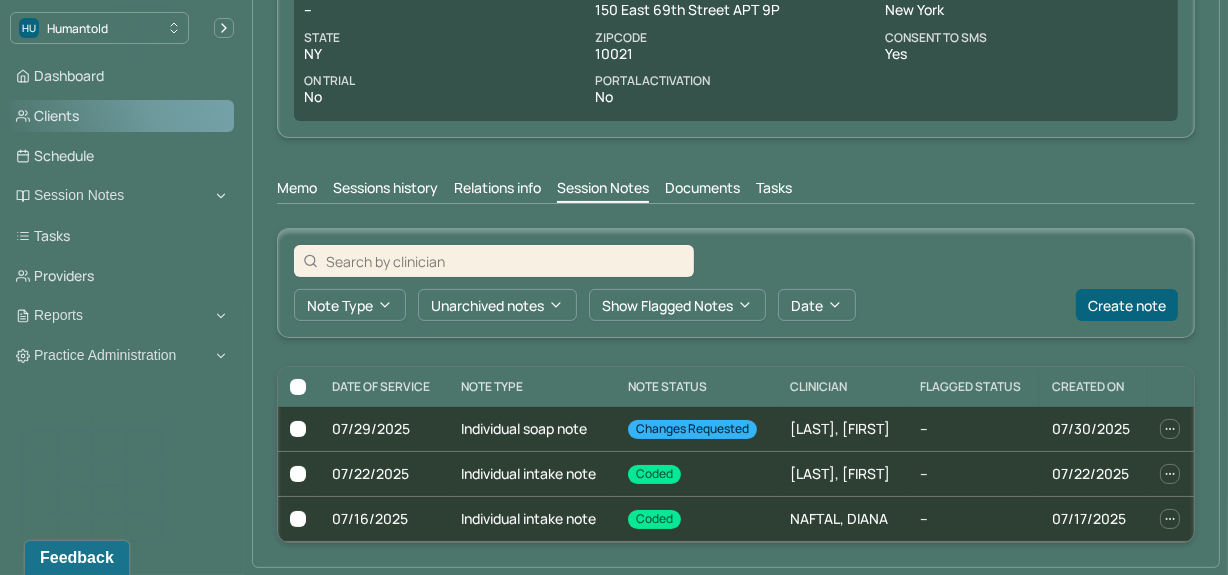 click on "Clients" at bounding box center (122, 116) 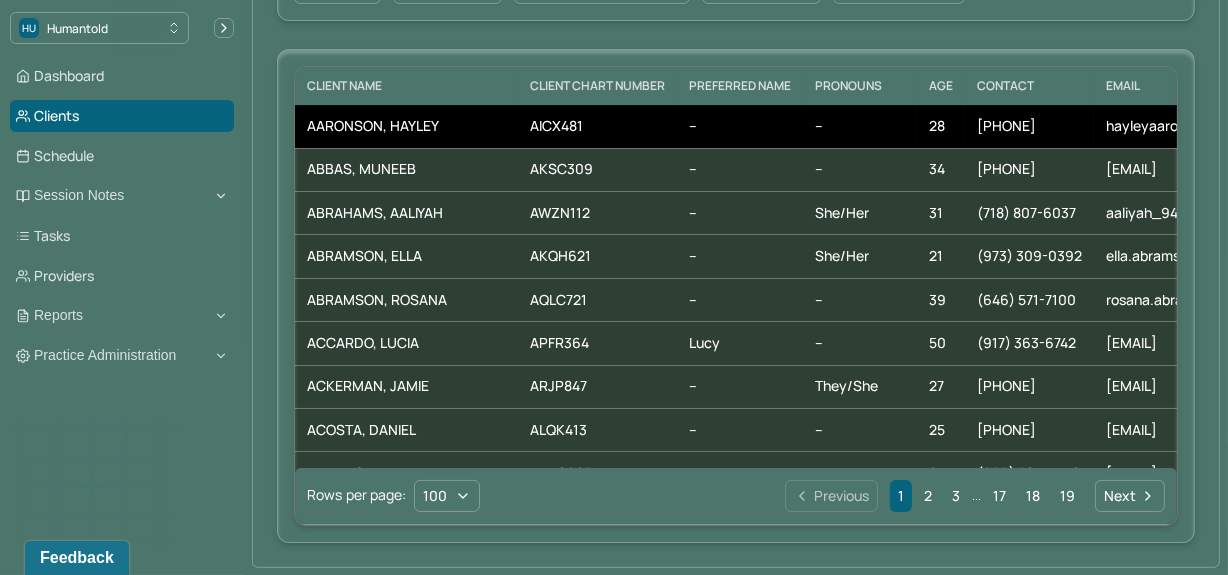 scroll, scrollTop: 0, scrollLeft: 0, axis: both 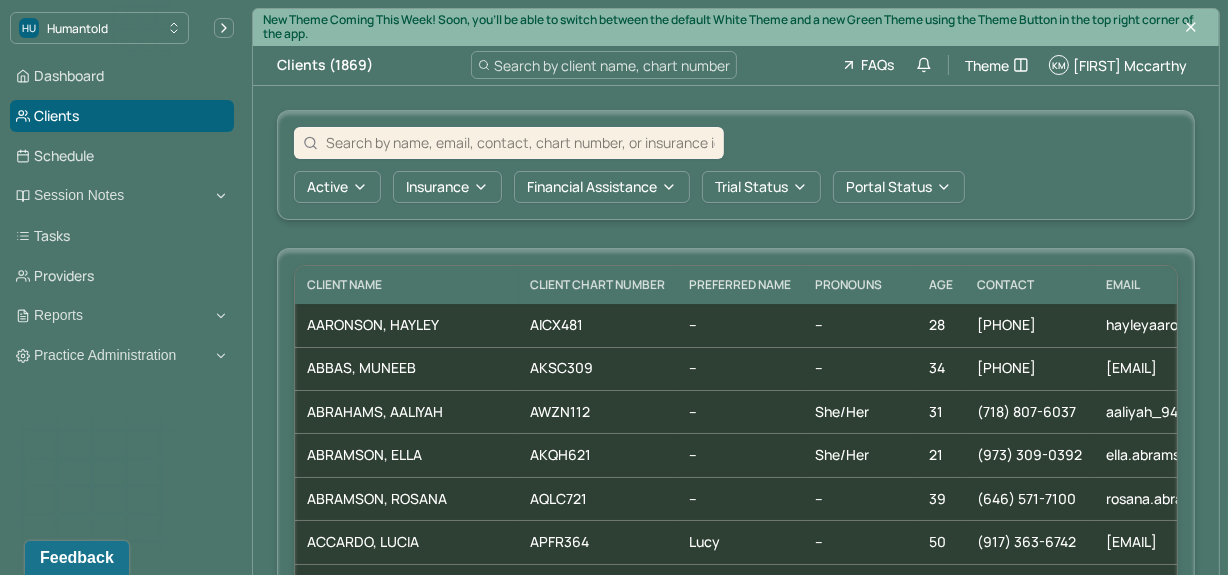 click at bounding box center [520, 142] 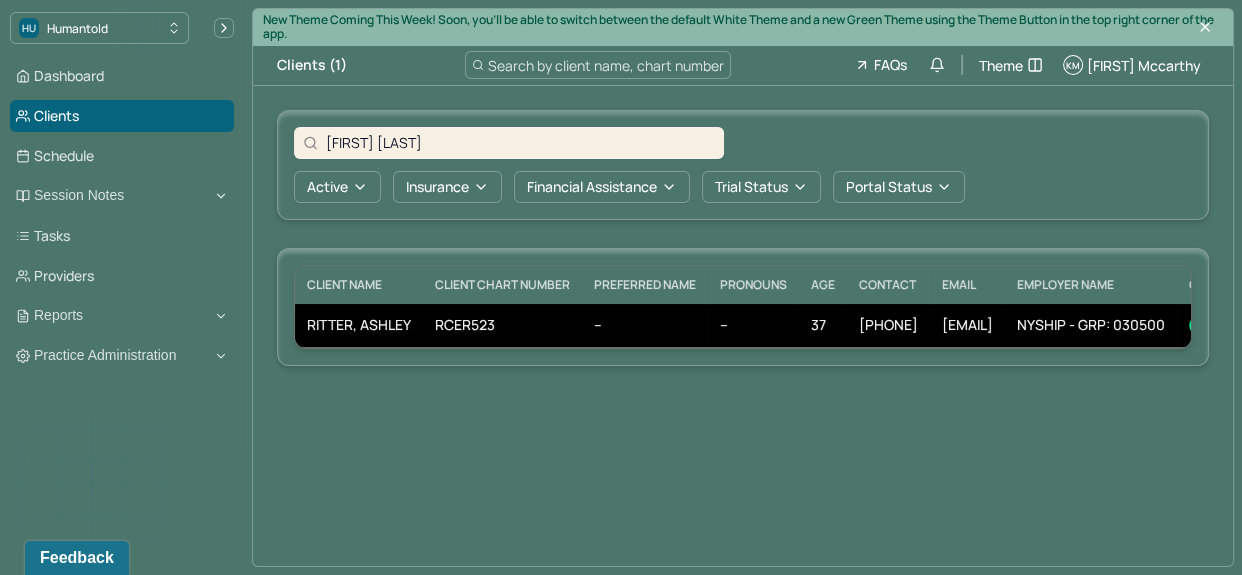 type on "[FIRST] [LAST]" 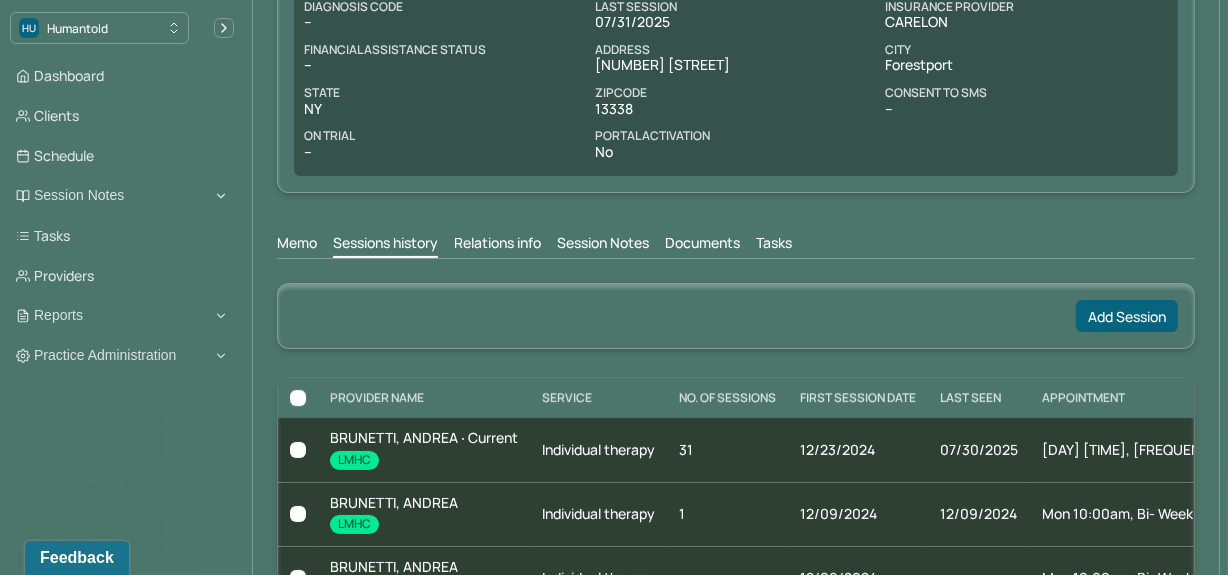 scroll, scrollTop: 364, scrollLeft: 0, axis: vertical 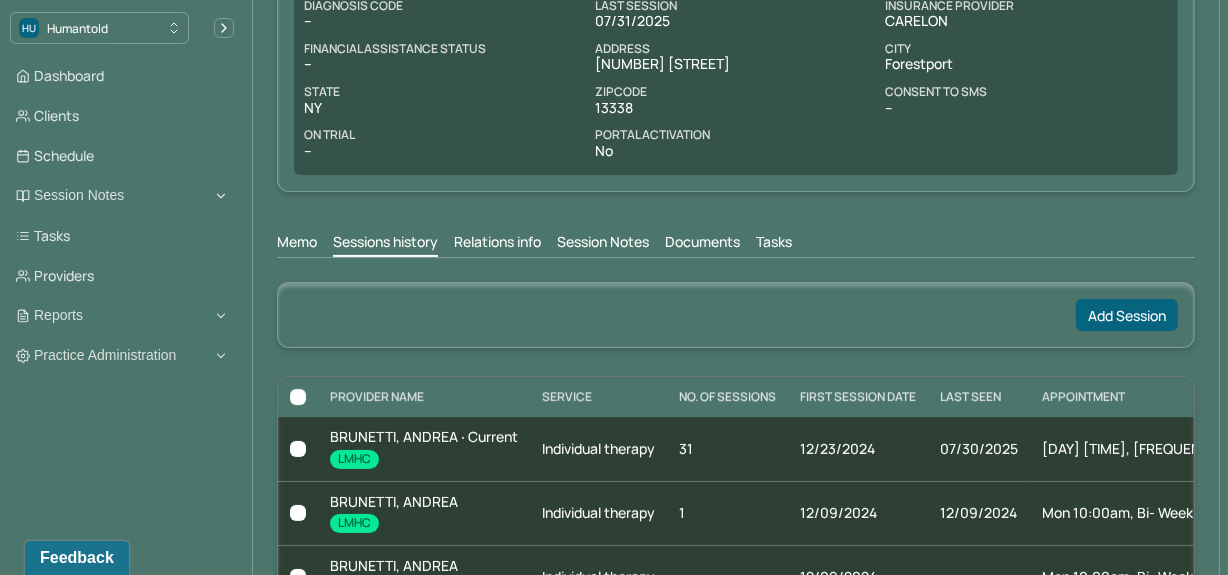 click on "Memo Sessions history Relations info Session Notes Documents Tasks" at bounding box center [736, 237] 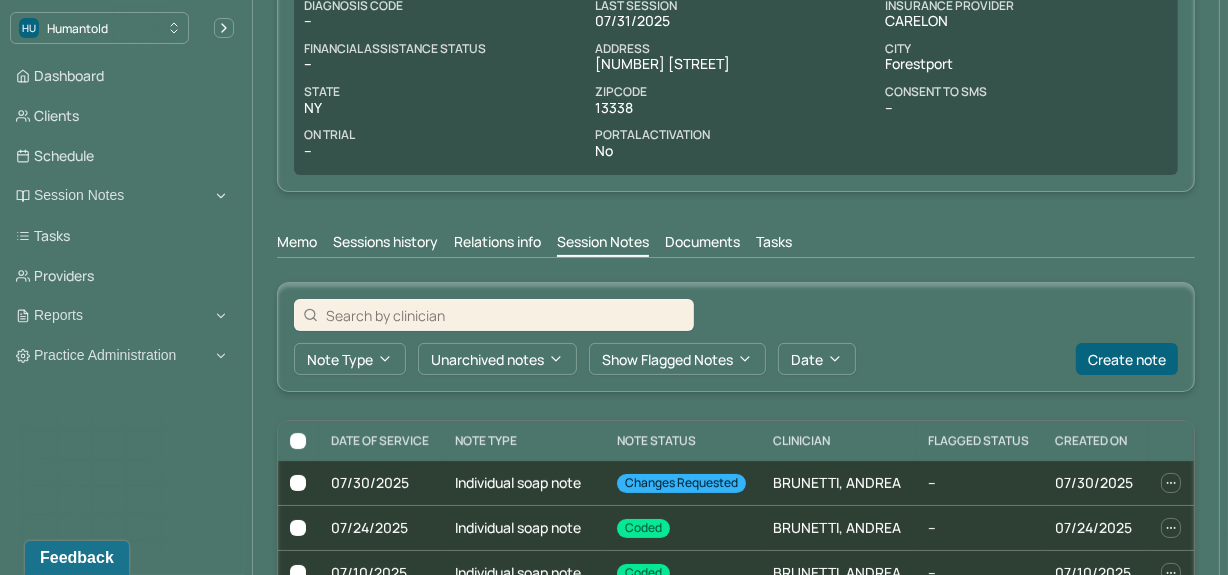 scroll, scrollTop: 442, scrollLeft: 0, axis: vertical 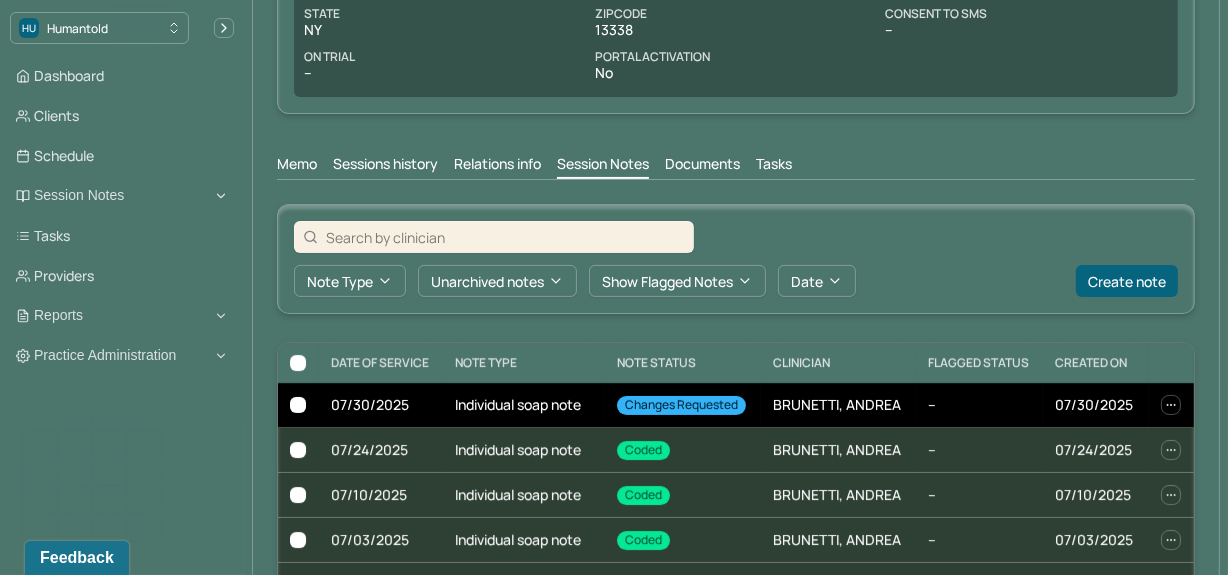 click on "Individual soap note" at bounding box center [524, 405] 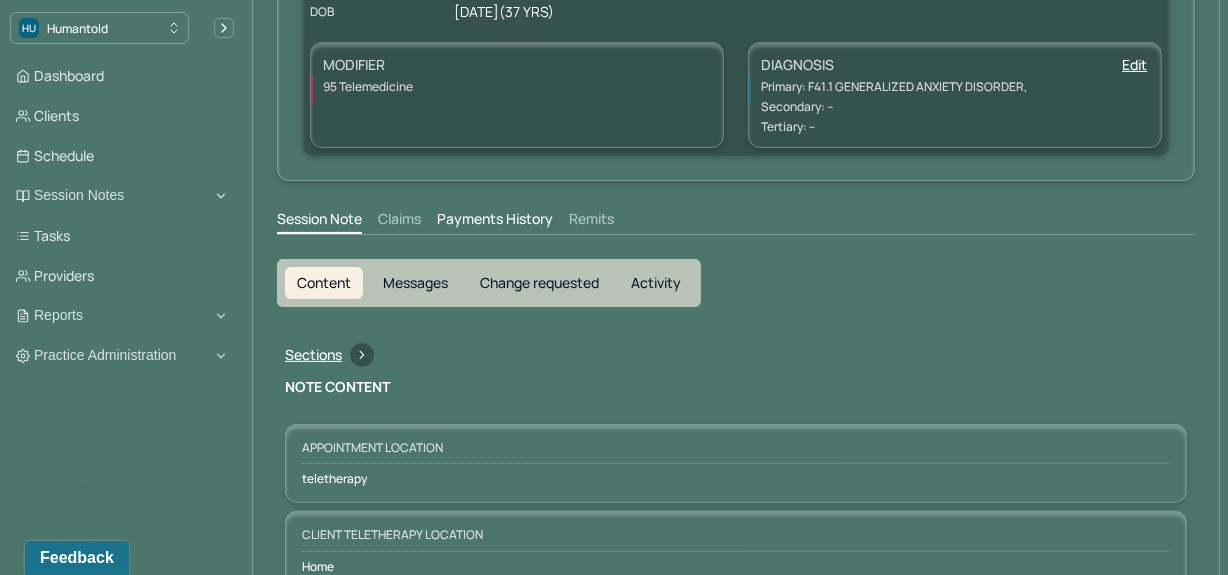 scroll, scrollTop: 410, scrollLeft: 0, axis: vertical 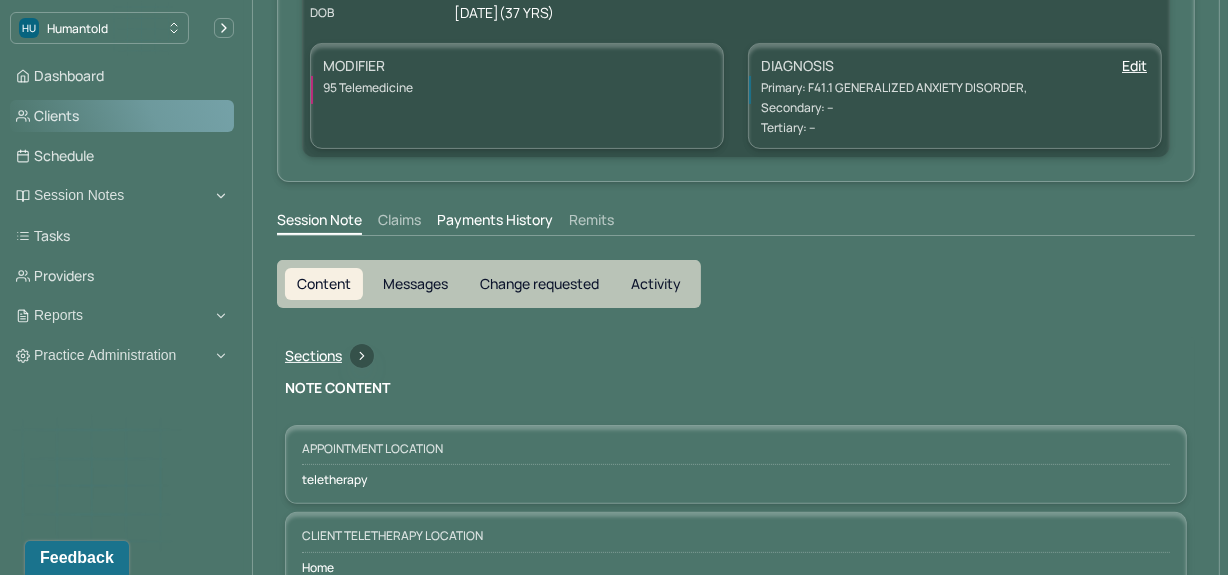 click on "Clients" at bounding box center (122, 116) 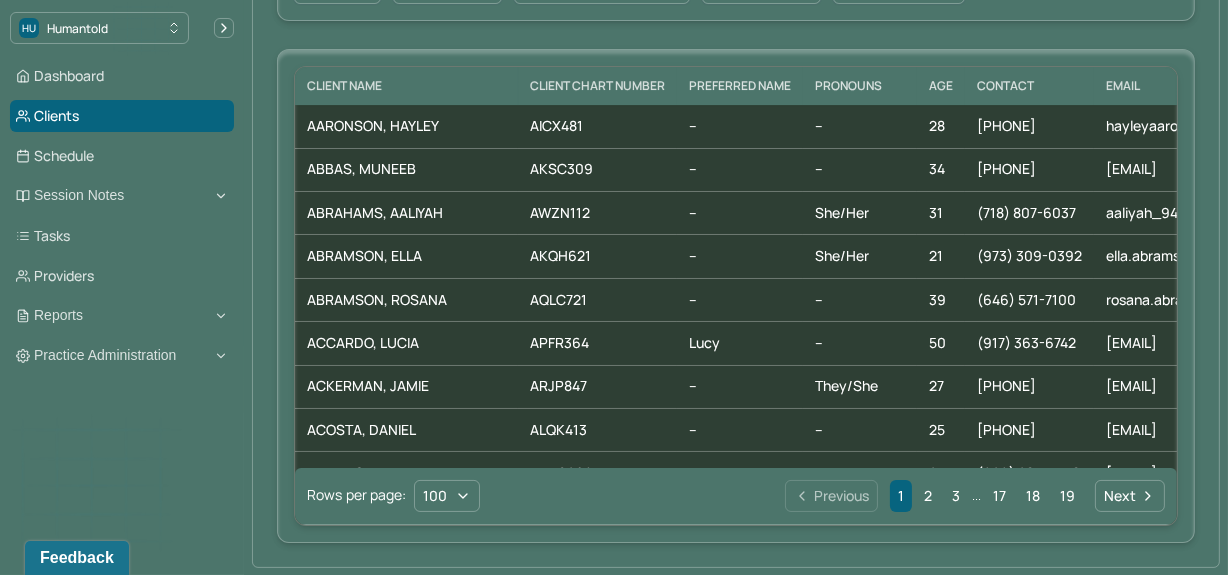 scroll, scrollTop: 0, scrollLeft: 0, axis: both 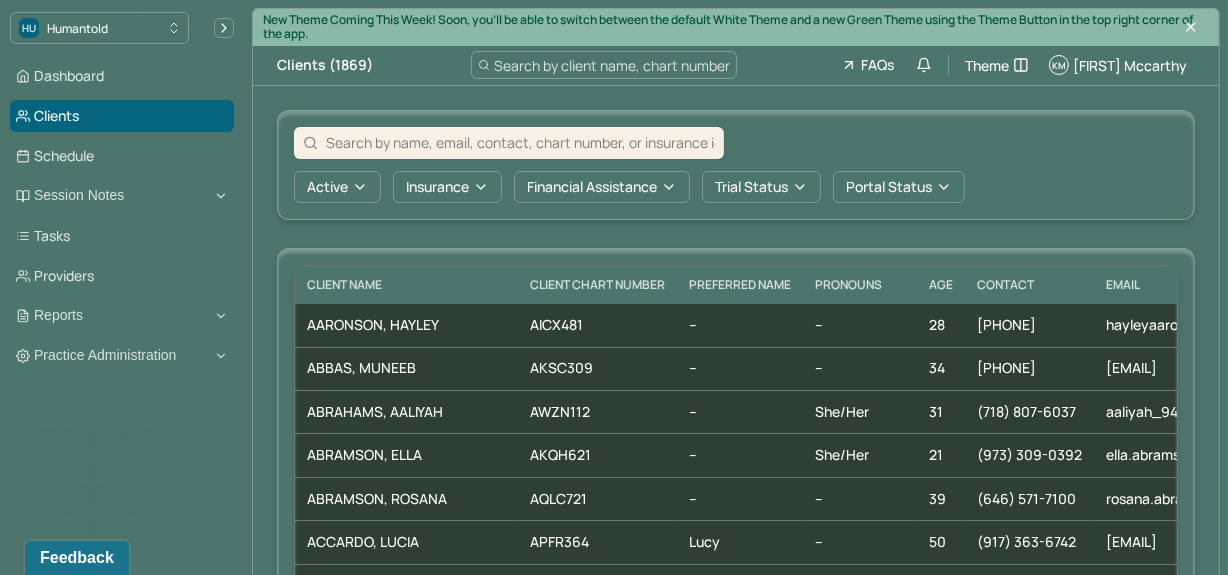 click at bounding box center [520, 142] 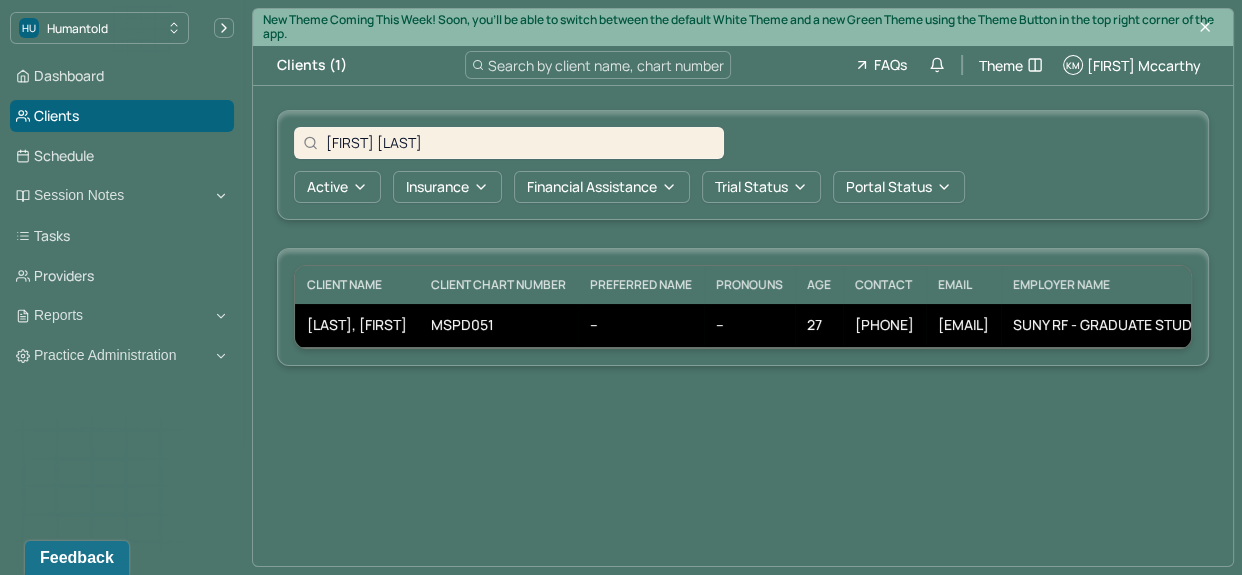 type on "[FIRST] [LAST]" 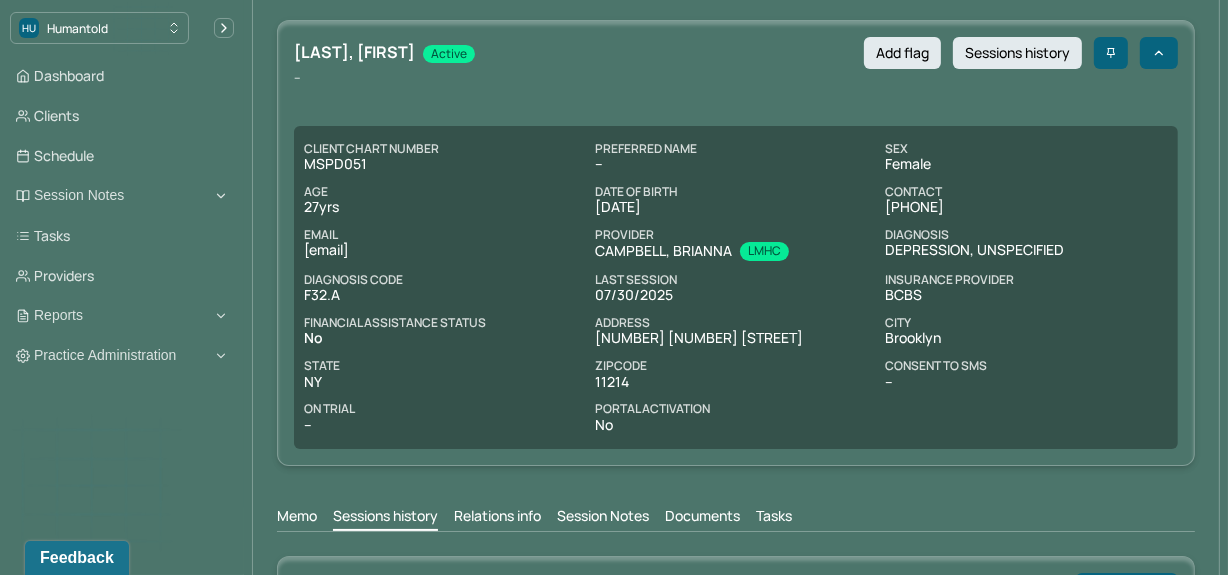 scroll, scrollTop: 90, scrollLeft: 0, axis: vertical 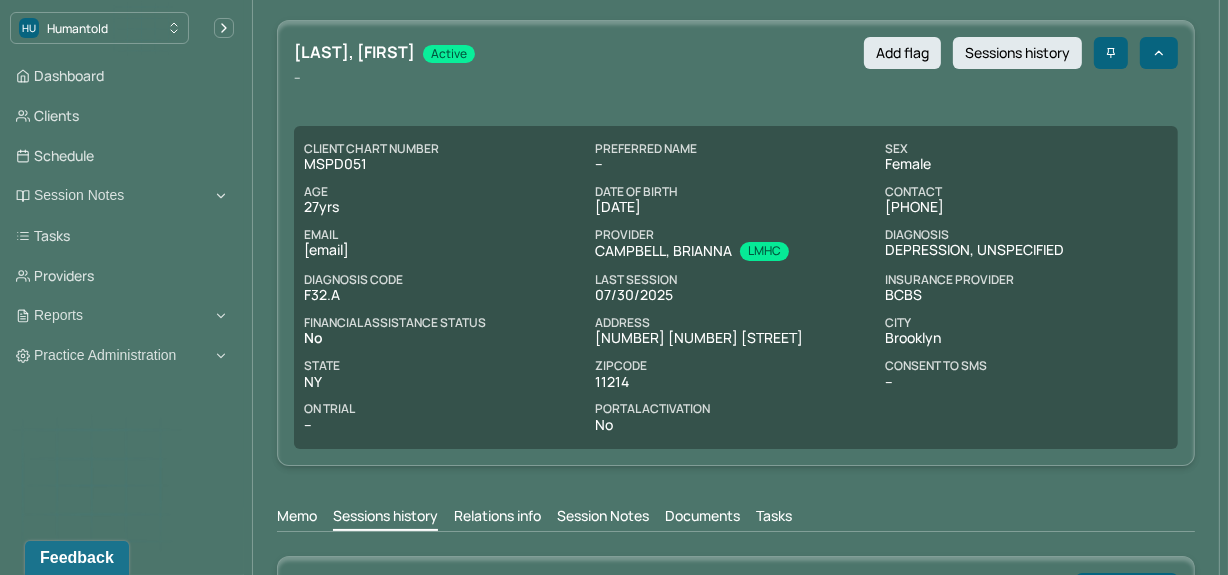 click on "Session Notes" at bounding box center [603, 518] 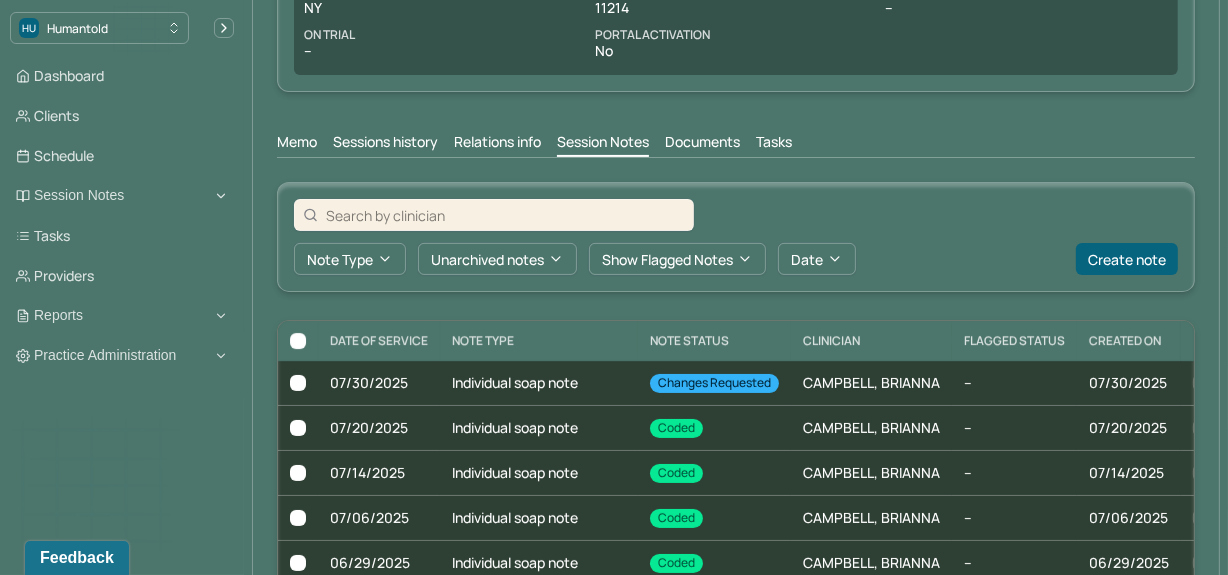 scroll, scrollTop: 465, scrollLeft: 0, axis: vertical 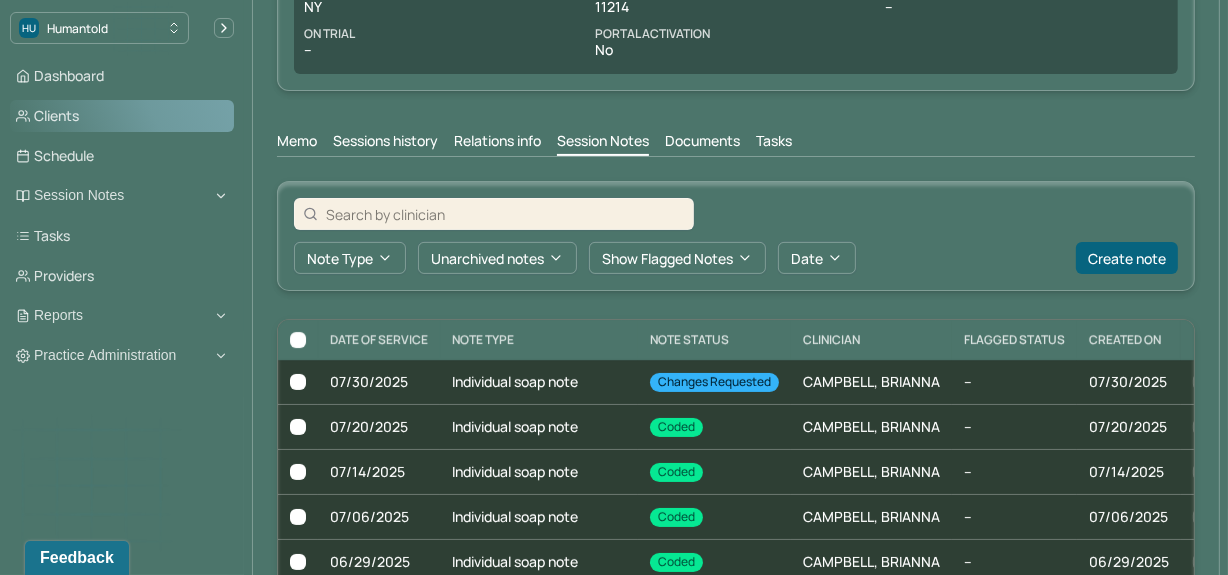 click on "Clients" at bounding box center [122, 116] 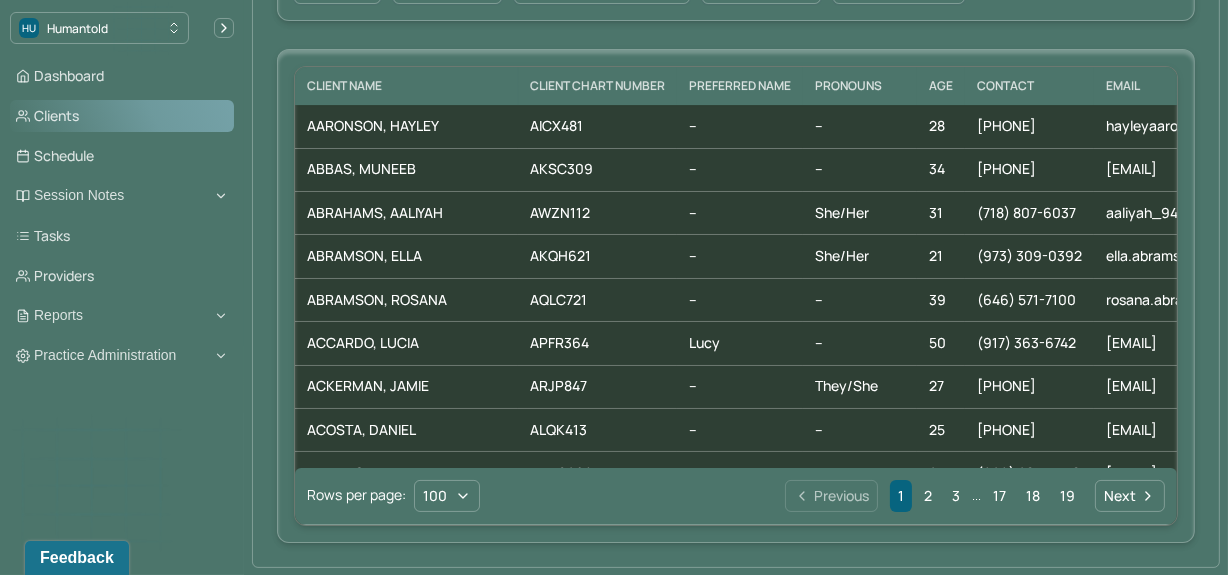 scroll, scrollTop: 0, scrollLeft: 0, axis: both 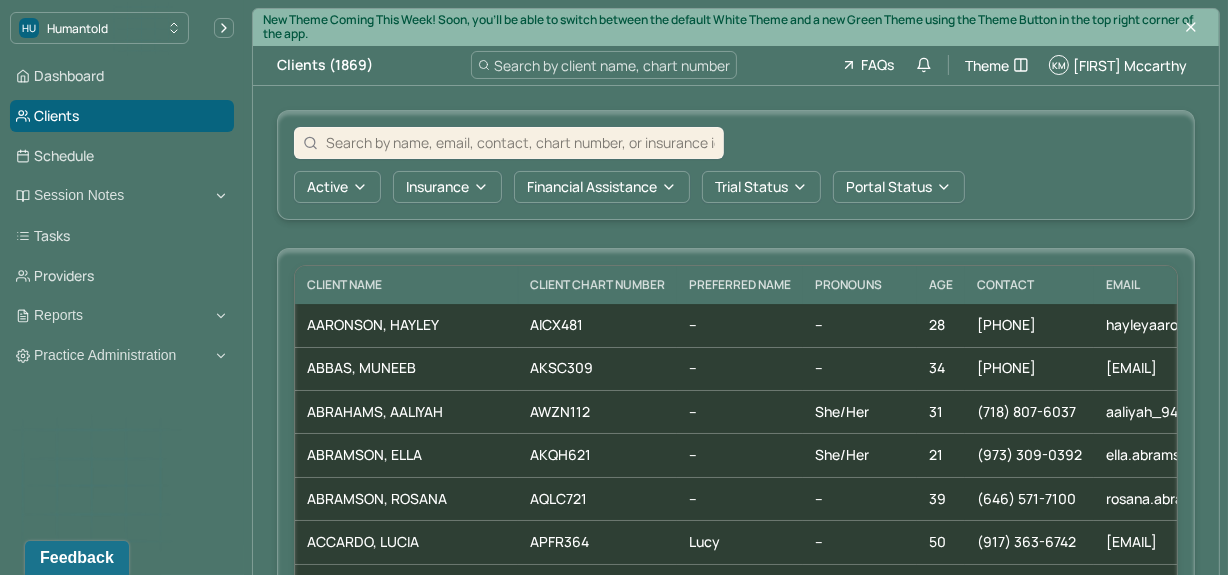 click at bounding box center (520, 142) 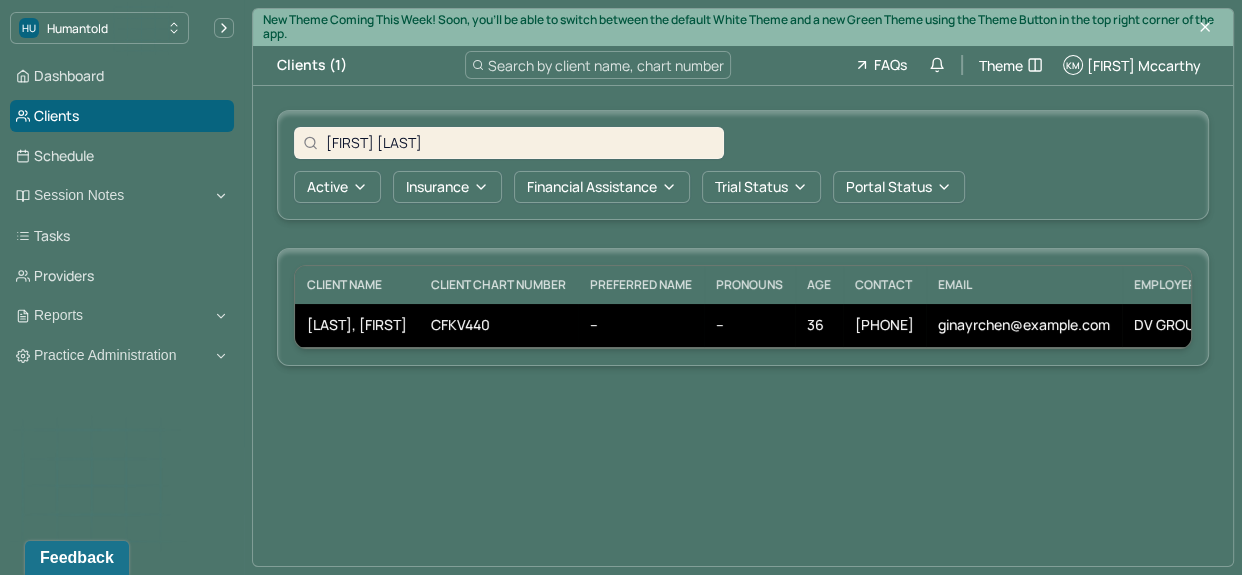 type on "[FIRST] [LAST]" 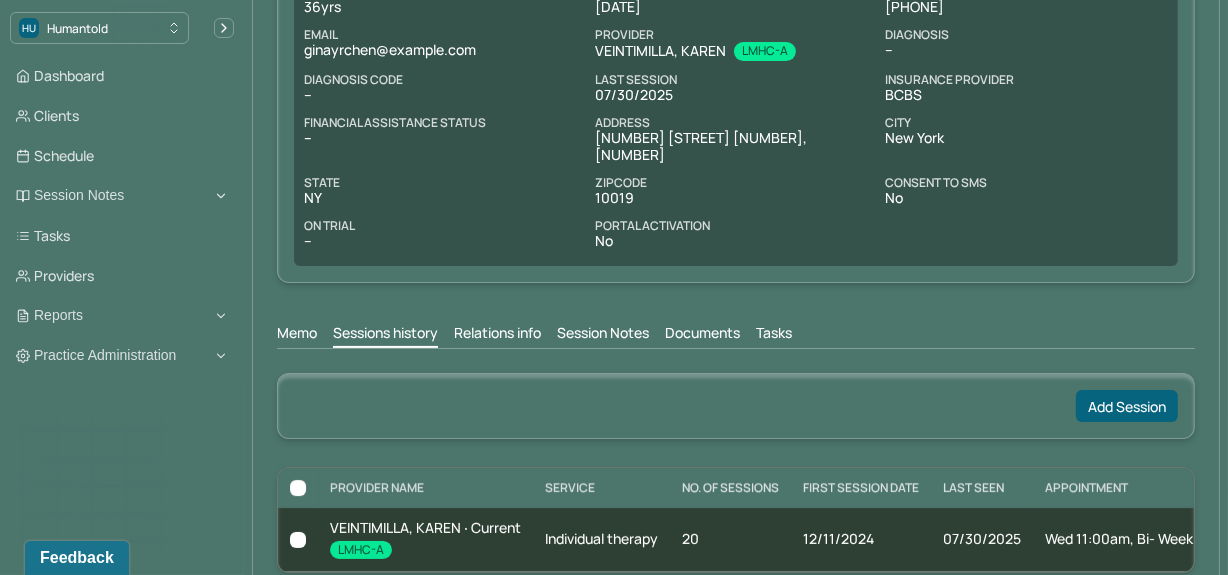 scroll, scrollTop: 317, scrollLeft: 0, axis: vertical 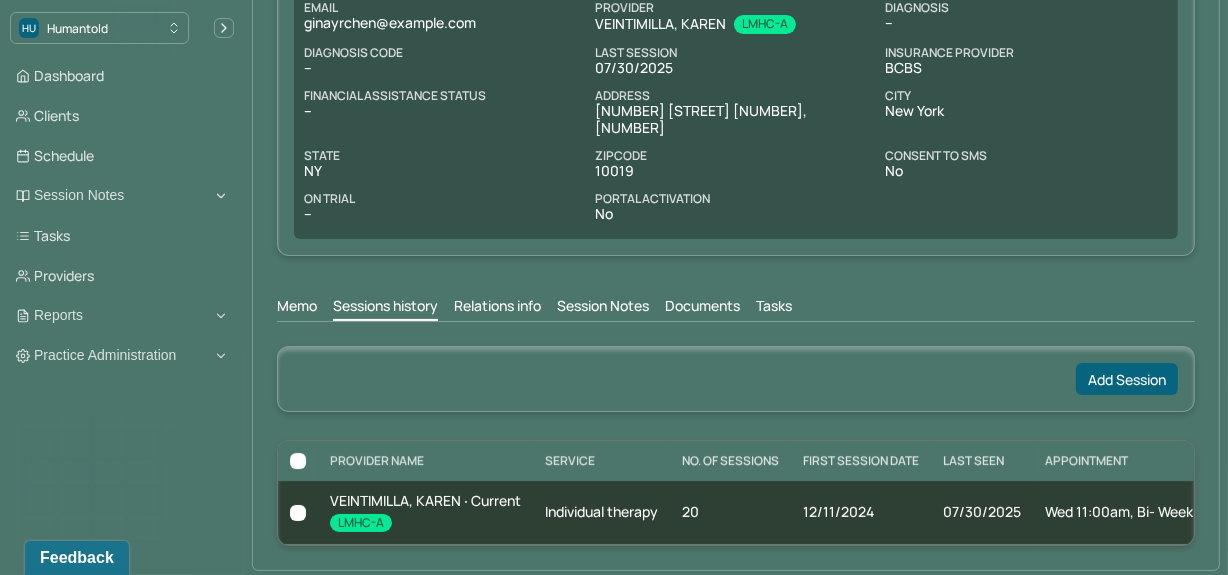 click on "Session Notes" at bounding box center [603, 308] 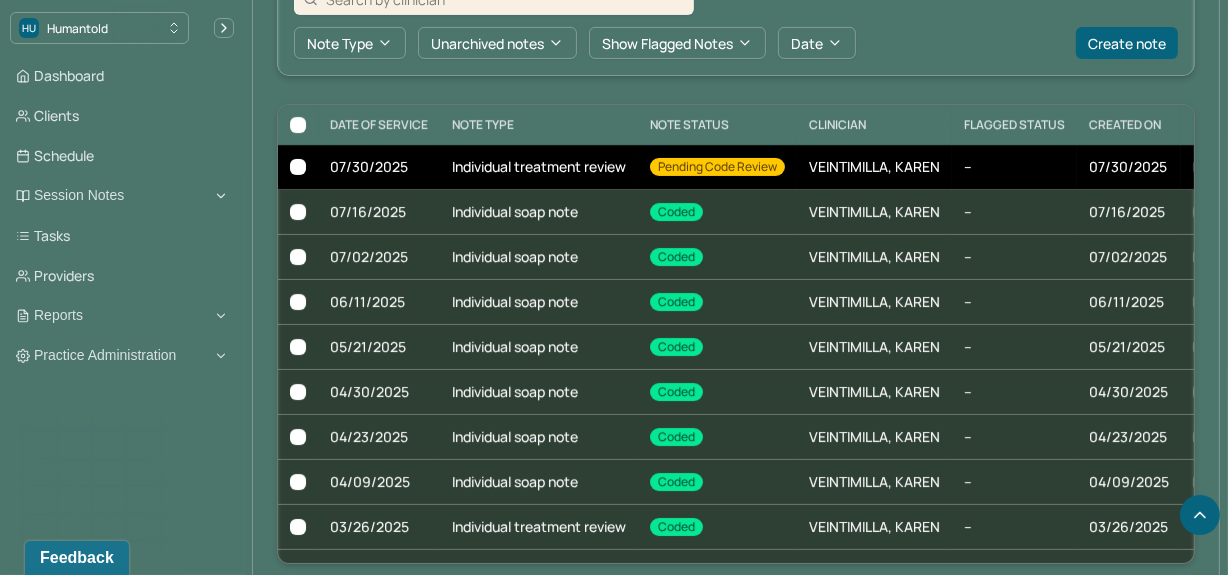 click on "Individual treatment review" at bounding box center (539, 167) 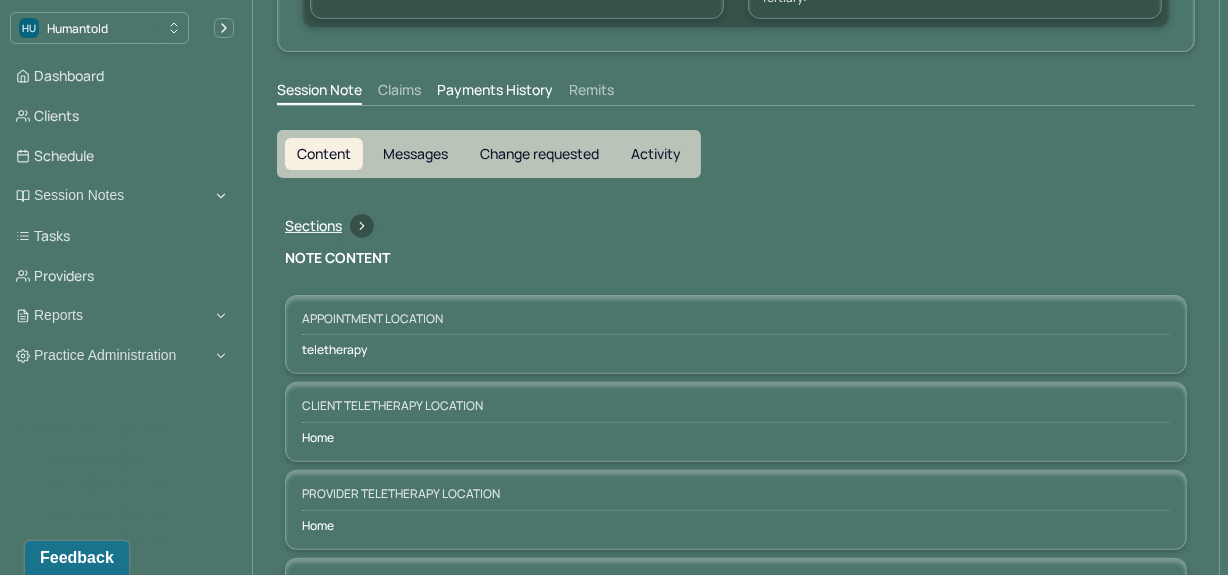 scroll, scrollTop: 537, scrollLeft: 0, axis: vertical 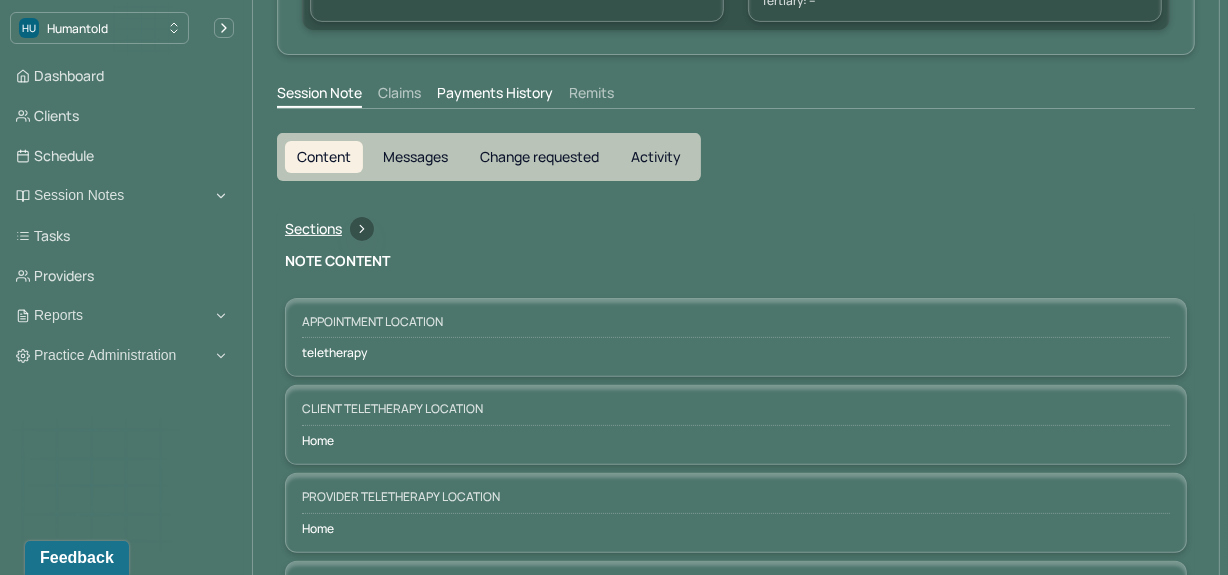 click on "Change requested" at bounding box center [539, 157] 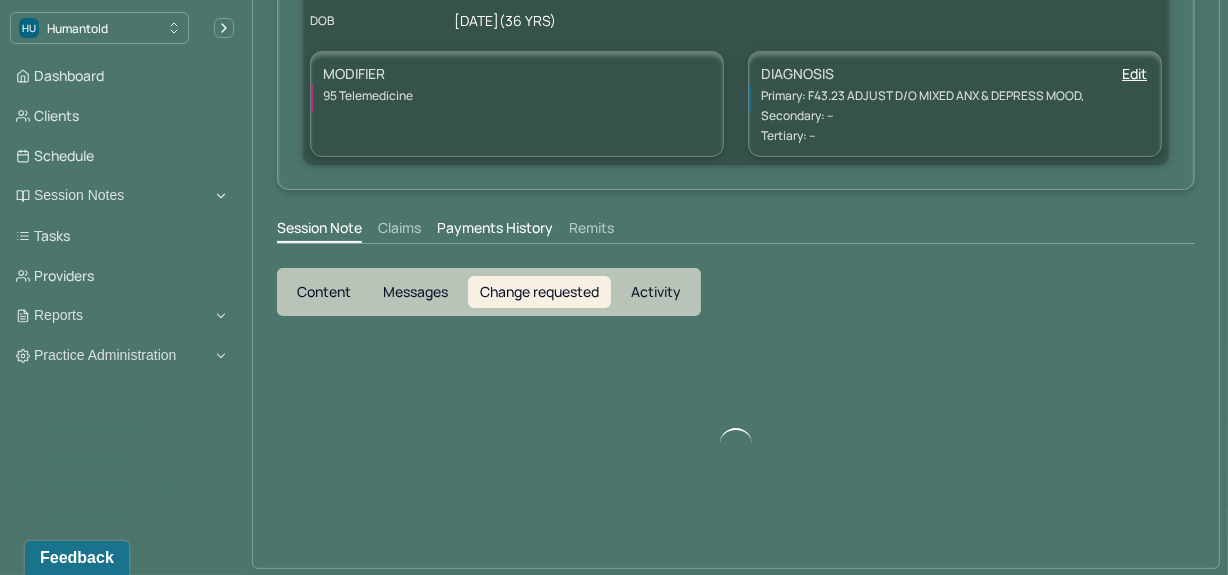 scroll, scrollTop: 286, scrollLeft: 0, axis: vertical 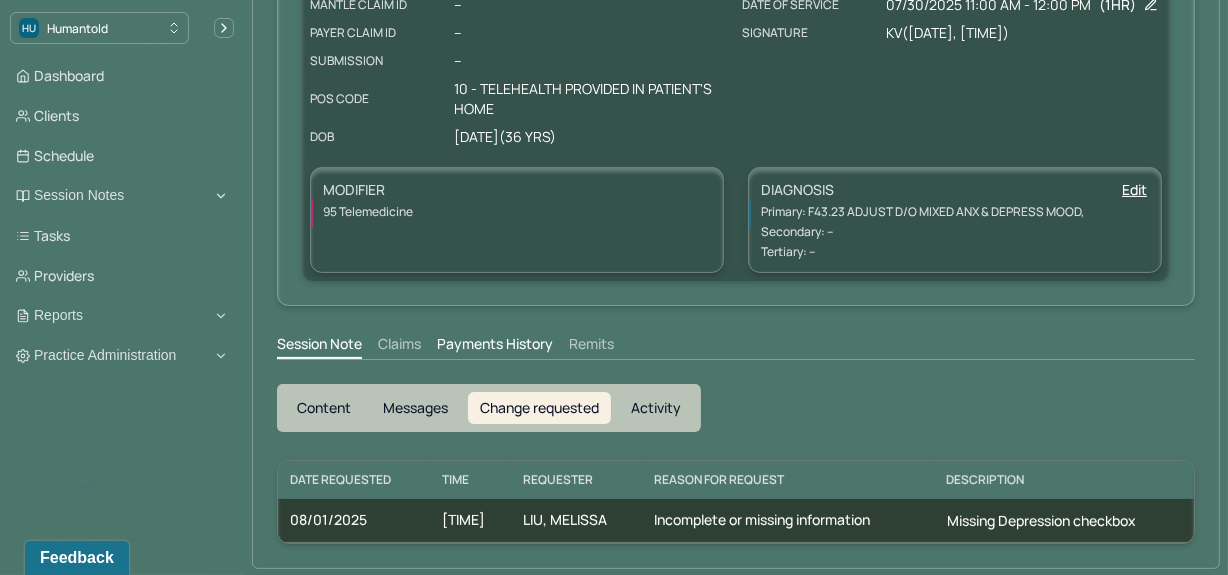 click on "Content" at bounding box center [324, 408] 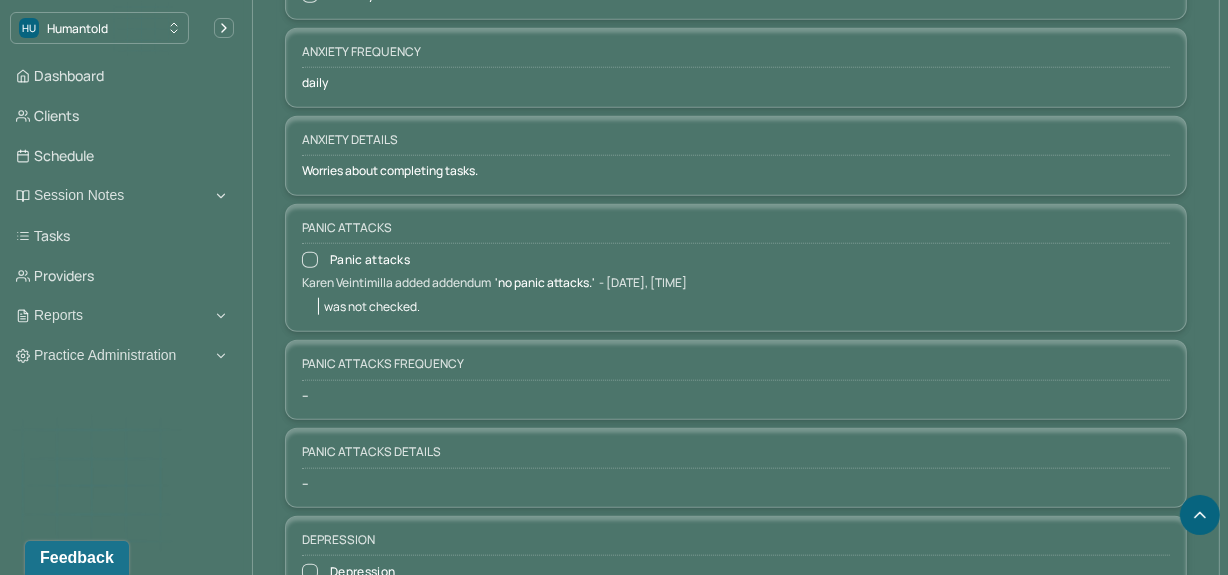 scroll, scrollTop: 1962, scrollLeft: 0, axis: vertical 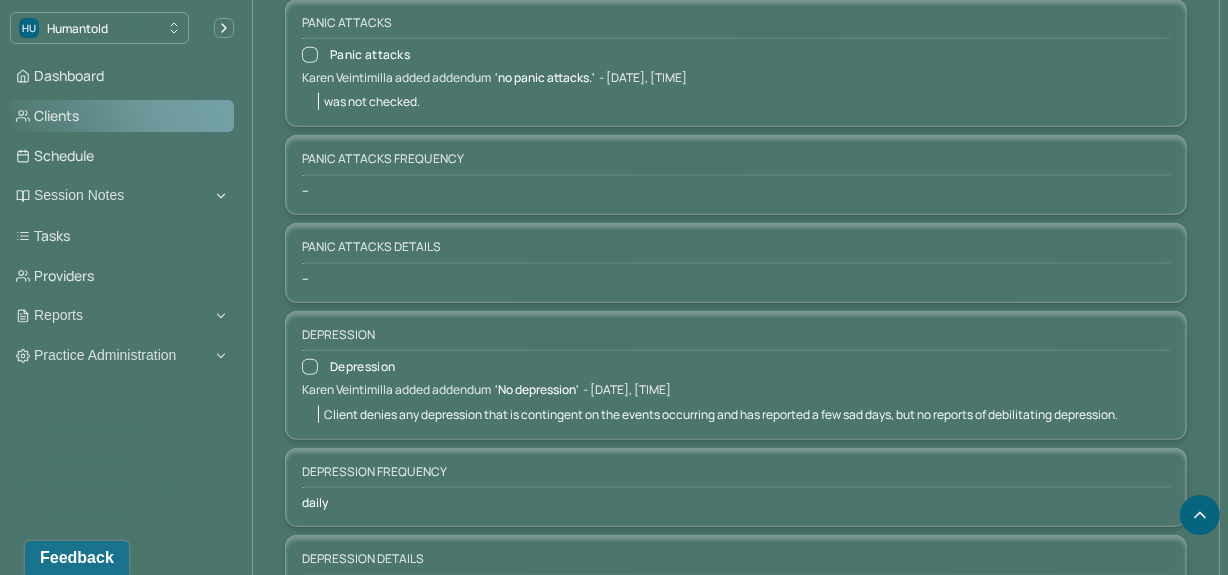 click on "Clients" at bounding box center (122, 116) 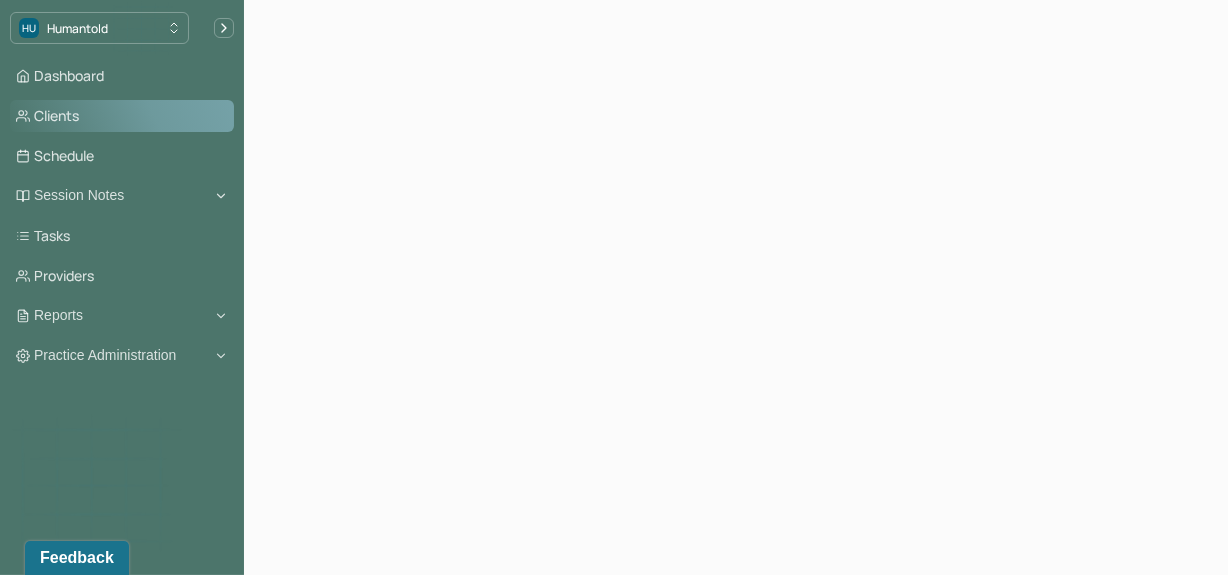 scroll, scrollTop: 0, scrollLeft: 0, axis: both 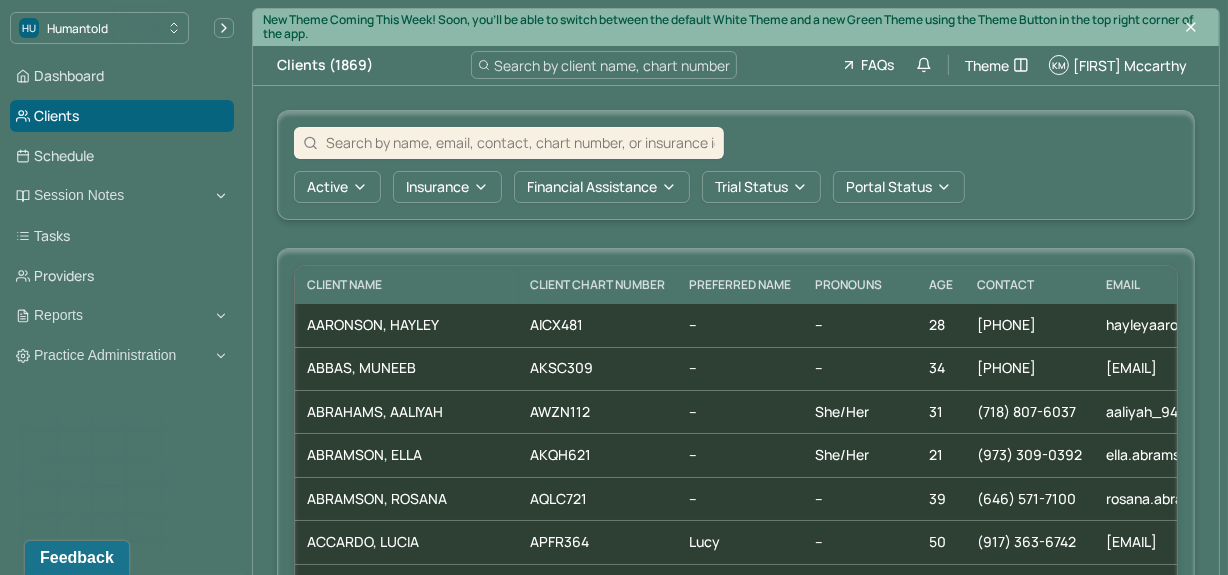 click at bounding box center [520, 142] 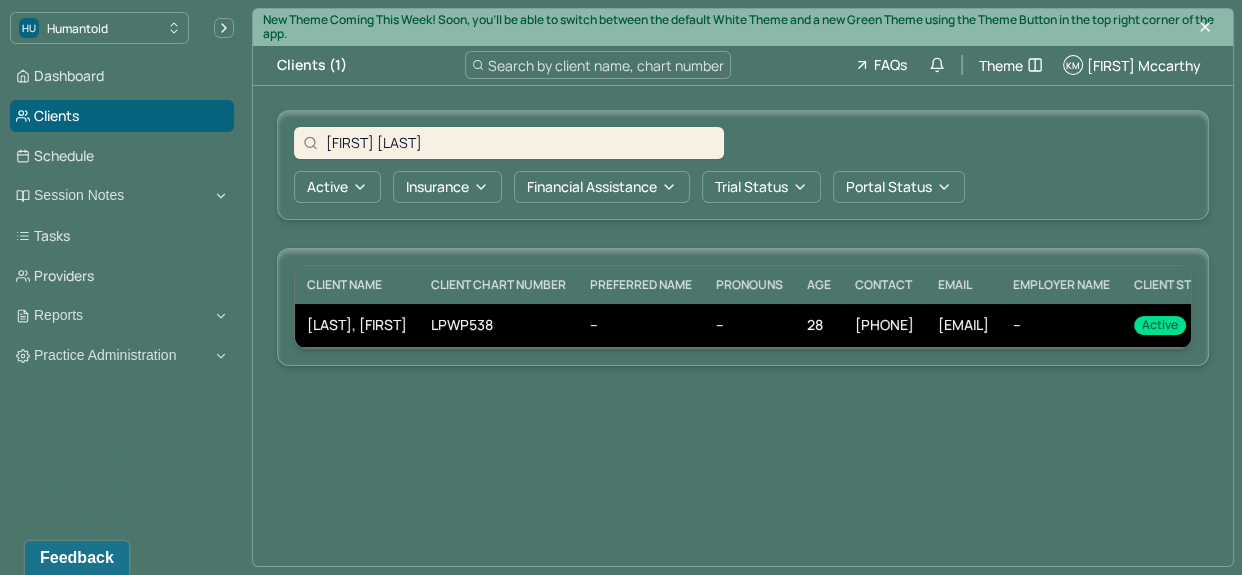 type on "[FIRST] [LAST]" 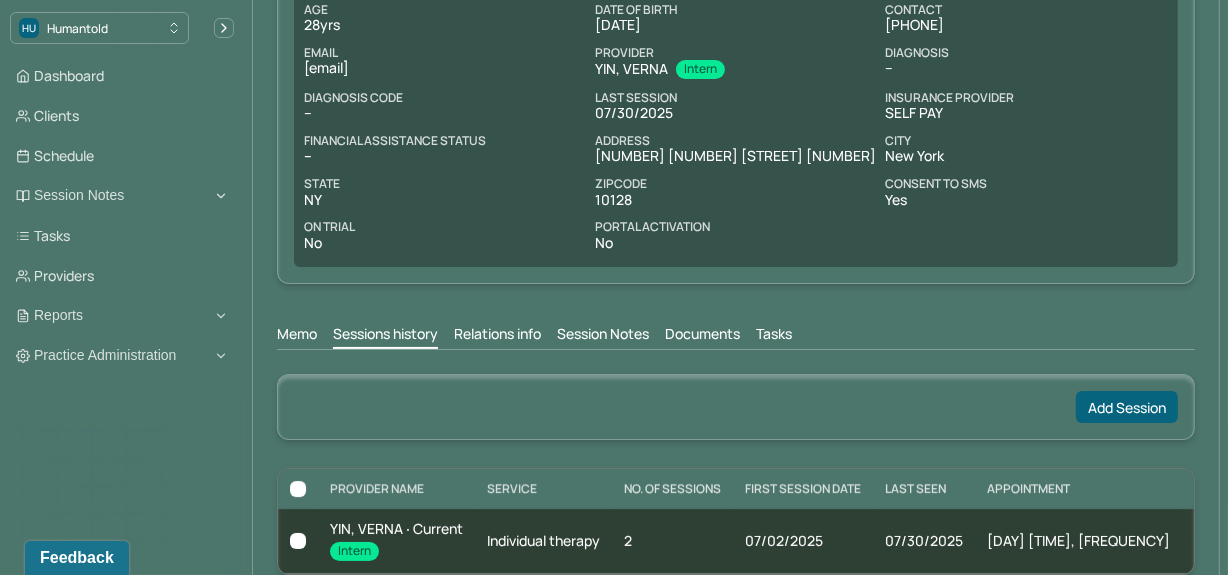 click on "Session Notes" at bounding box center (603, 336) 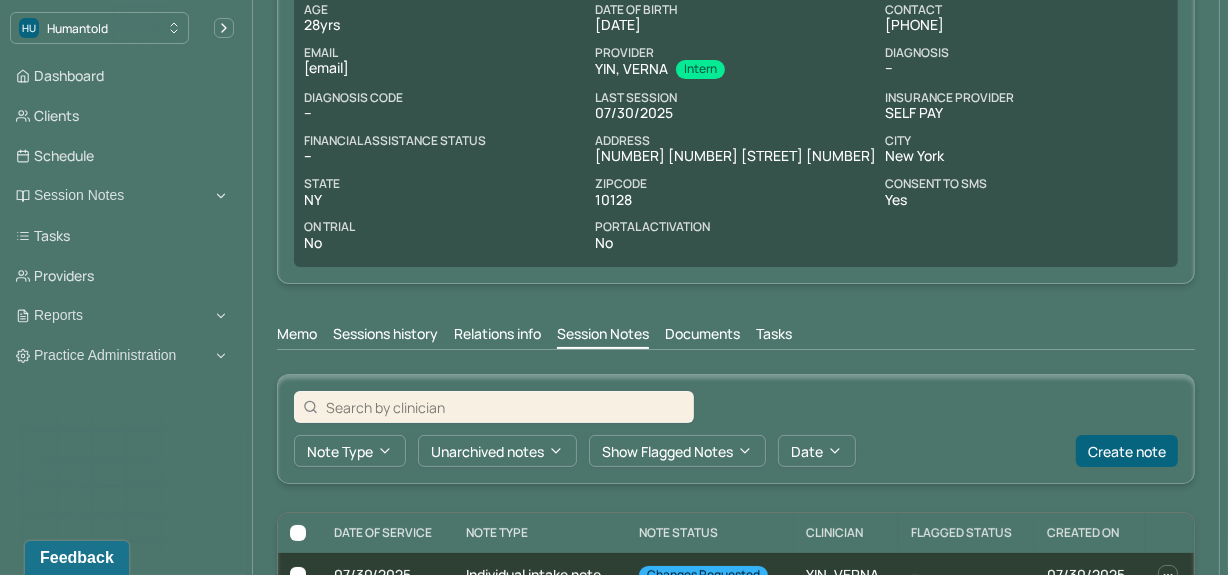 scroll, scrollTop: 372, scrollLeft: 0, axis: vertical 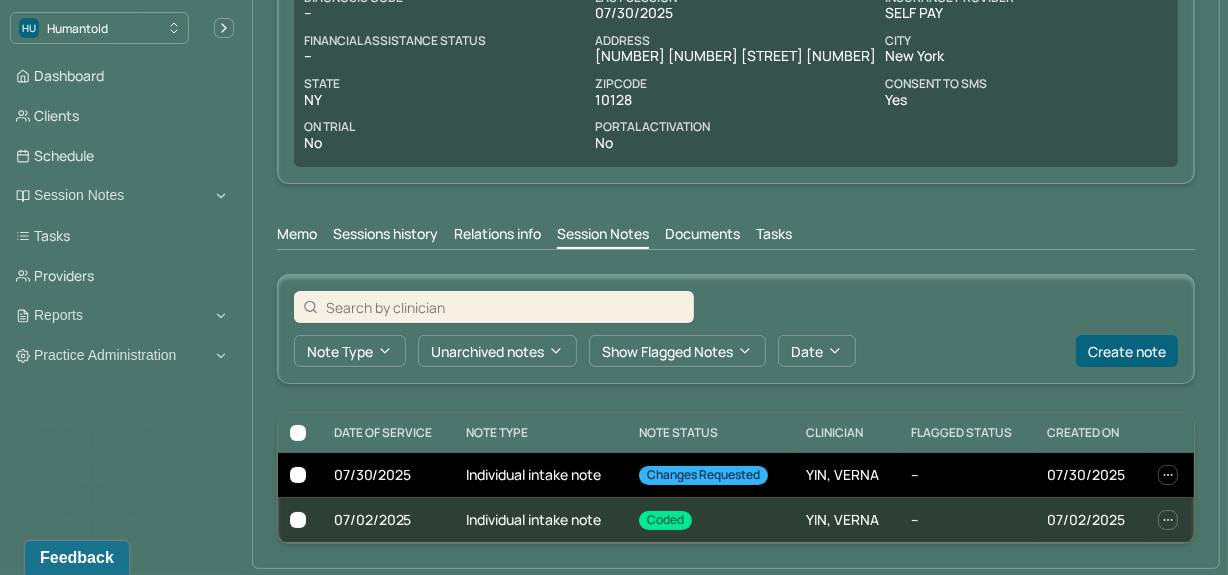 click on "Individual intake note" at bounding box center [540, 475] 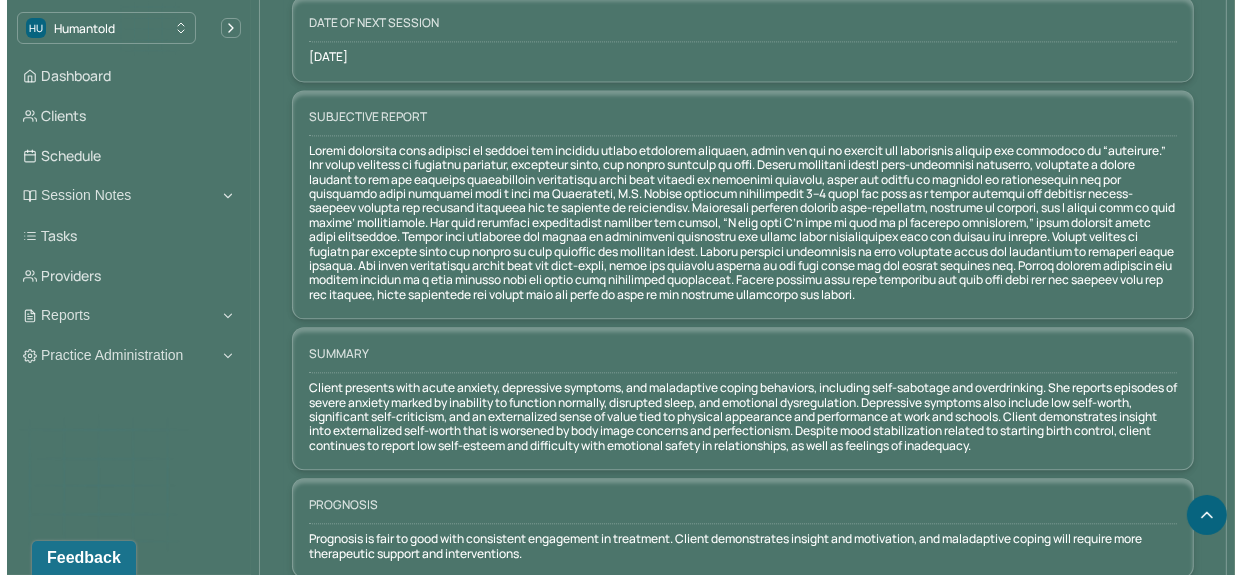 scroll, scrollTop: 11080, scrollLeft: 0, axis: vertical 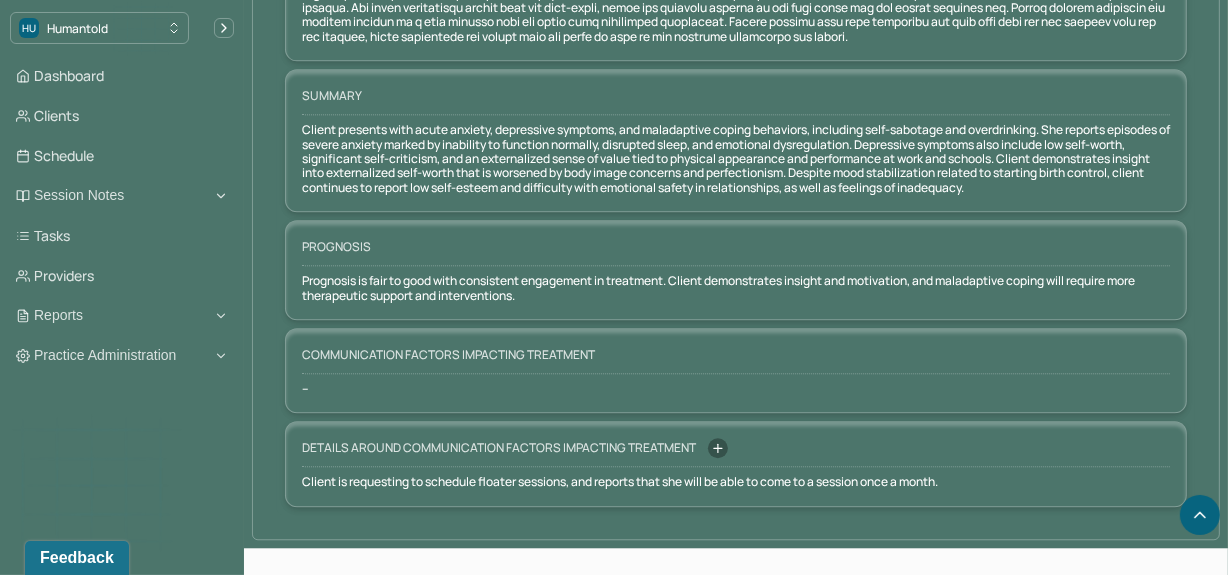 click 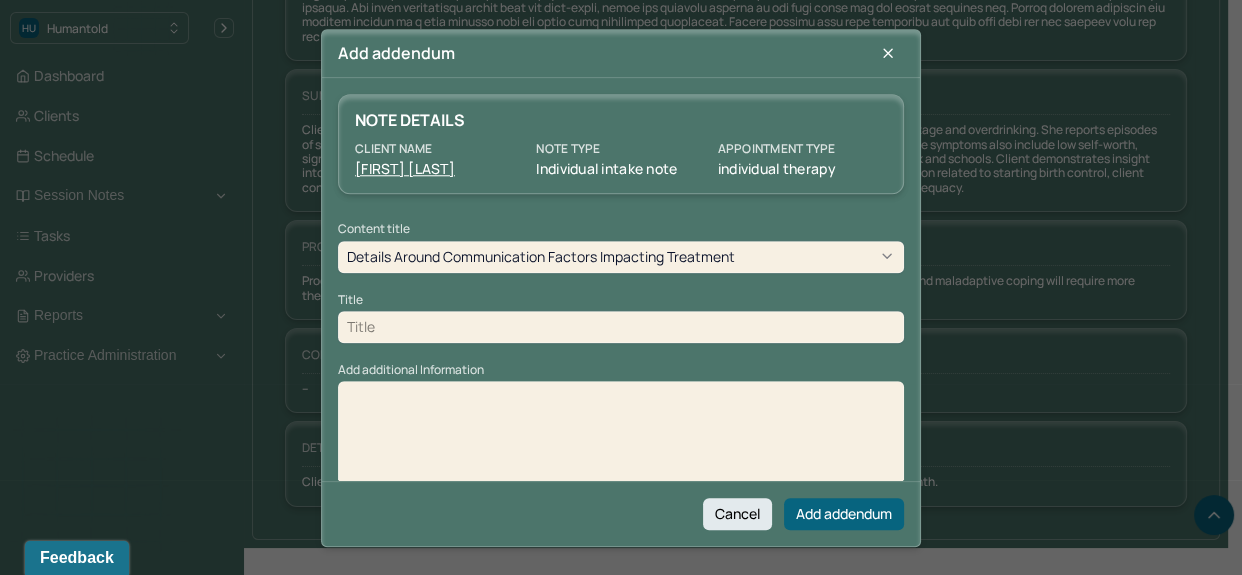 click at bounding box center (621, 327) 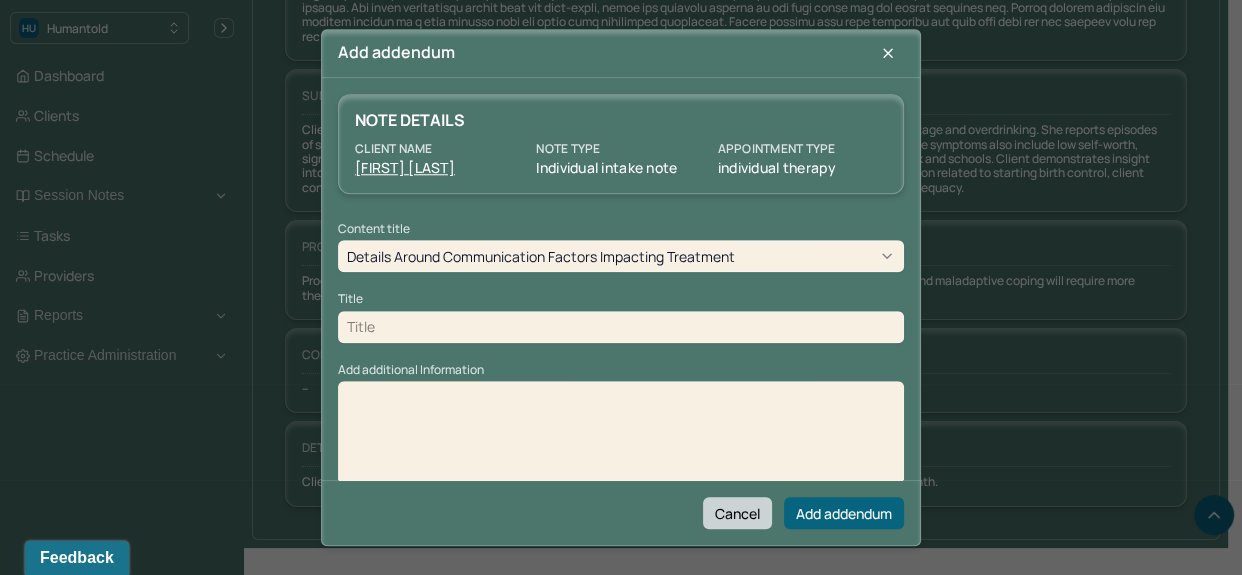 click on "Cancel" at bounding box center (737, 513) 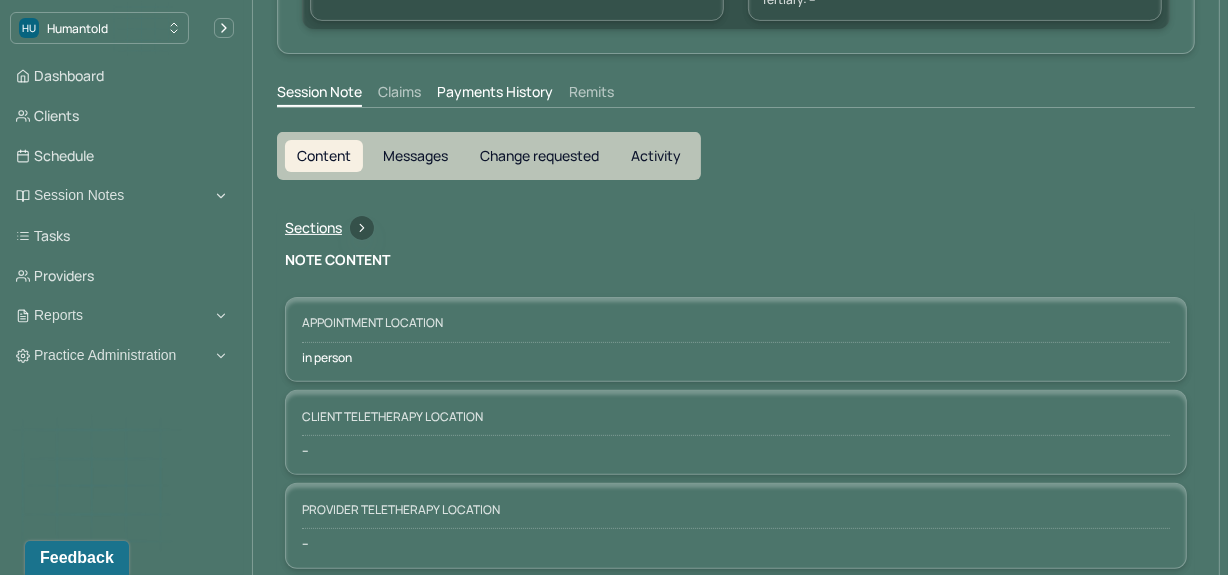 scroll, scrollTop: 0, scrollLeft: 0, axis: both 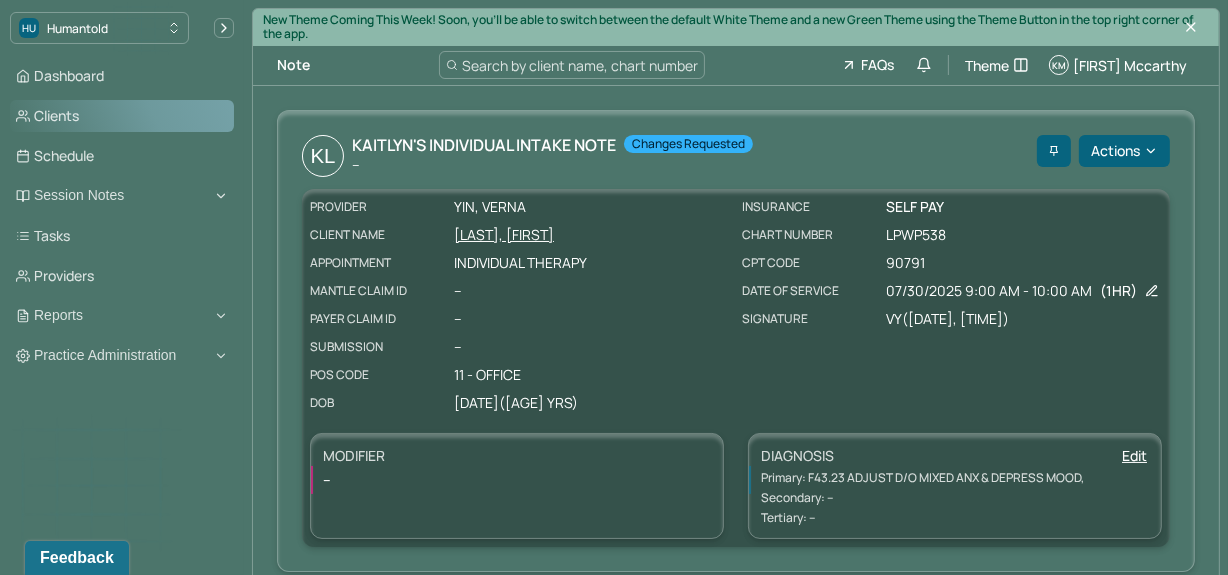click on "Clients" at bounding box center (122, 116) 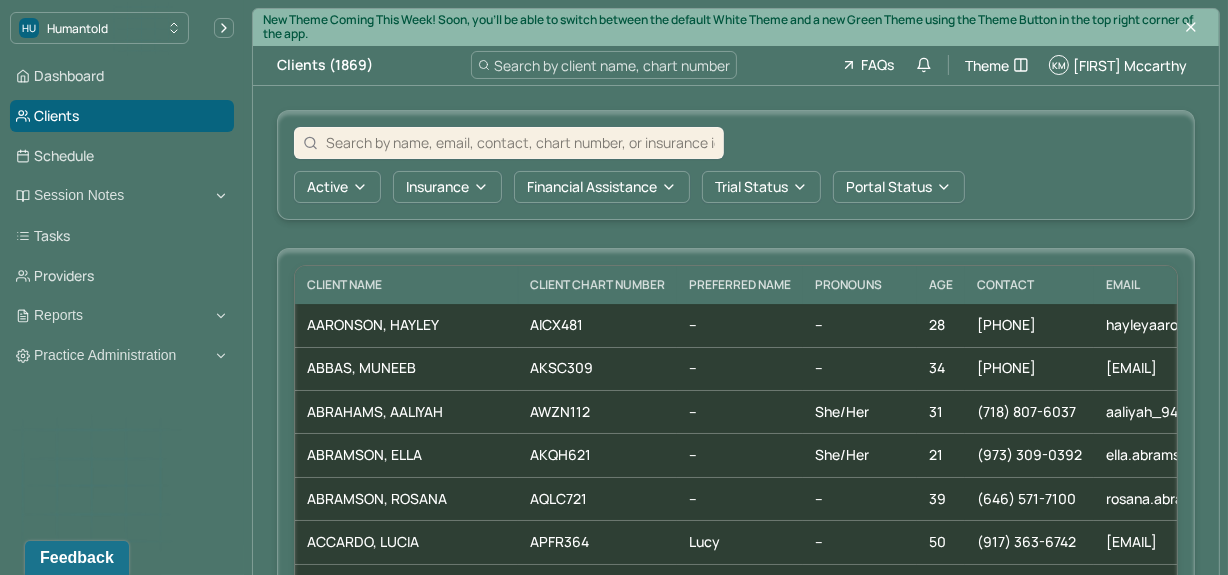 click at bounding box center [520, 142] 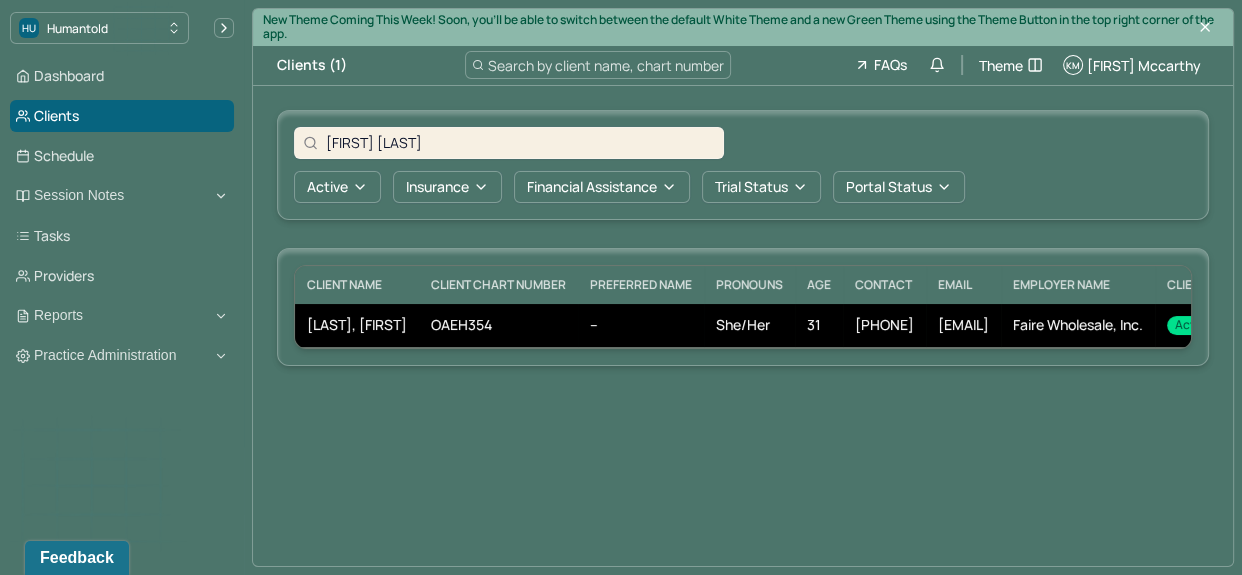 type on "[FIRST] [LAST]" 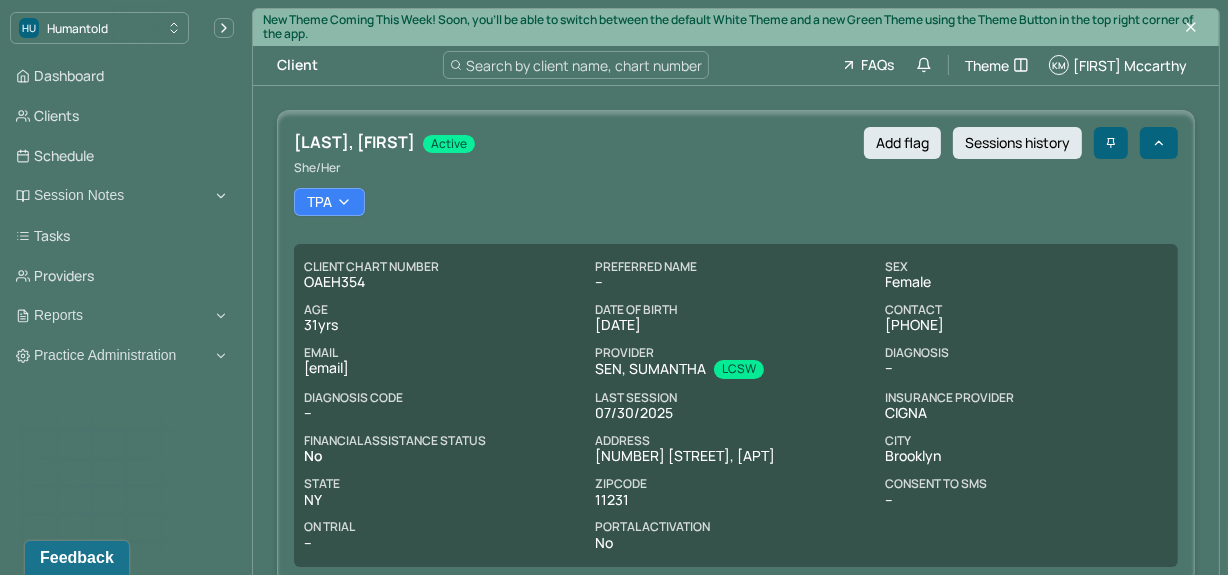 scroll, scrollTop: 0, scrollLeft: 0, axis: both 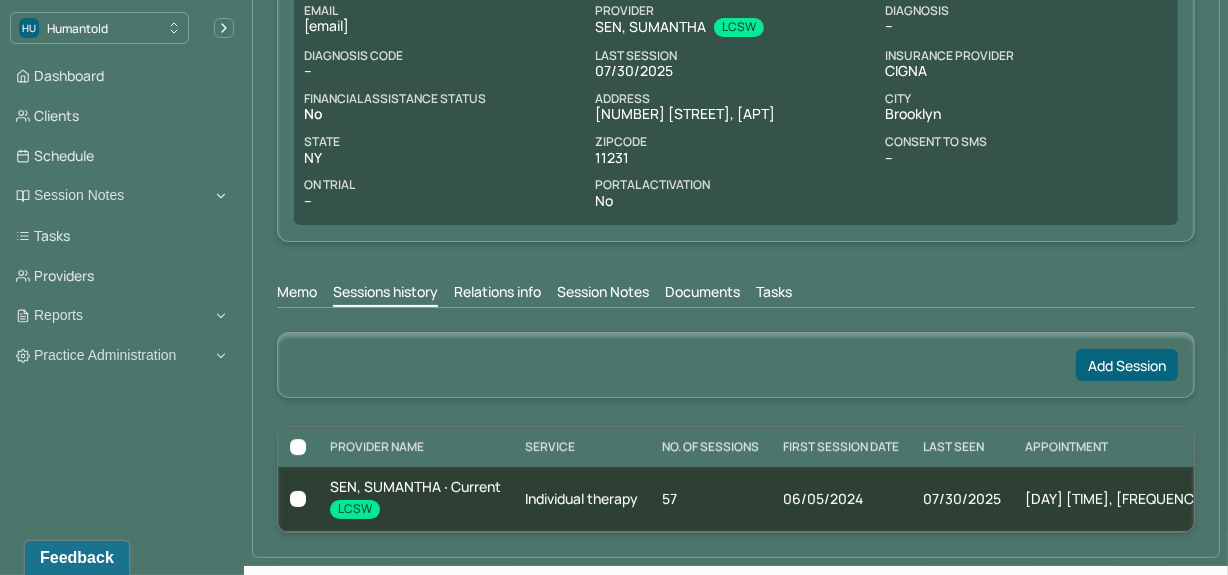 drag, startPoint x: 613, startPoint y: 289, endPoint x: 596, endPoint y: 293, distance: 17.464249 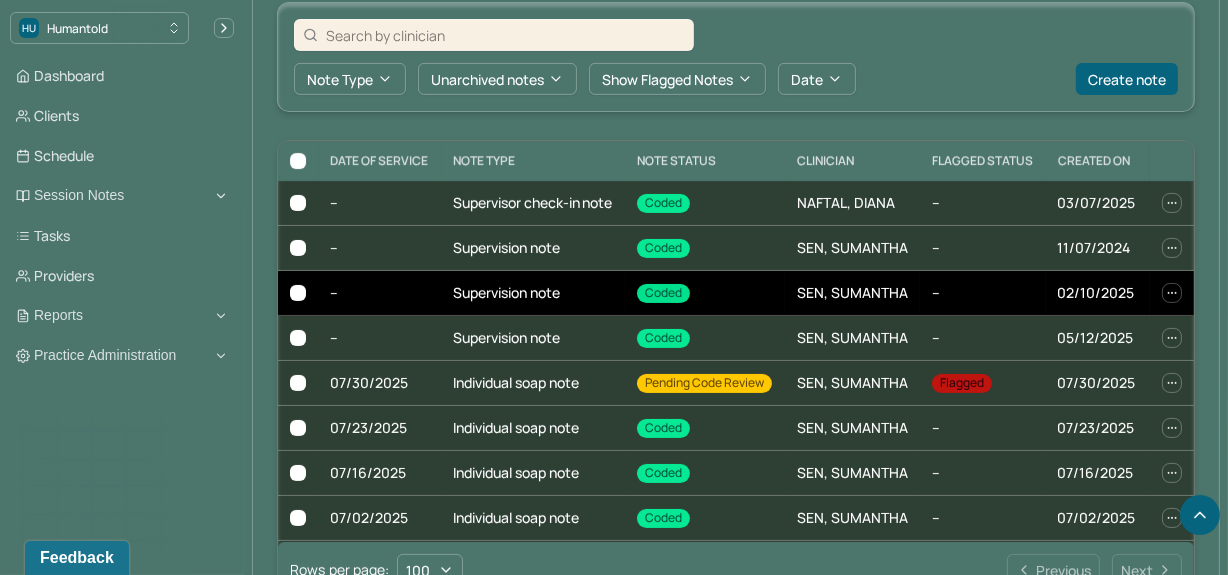 scroll, scrollTop: 673, scrollLeft: 0, axis: vertical 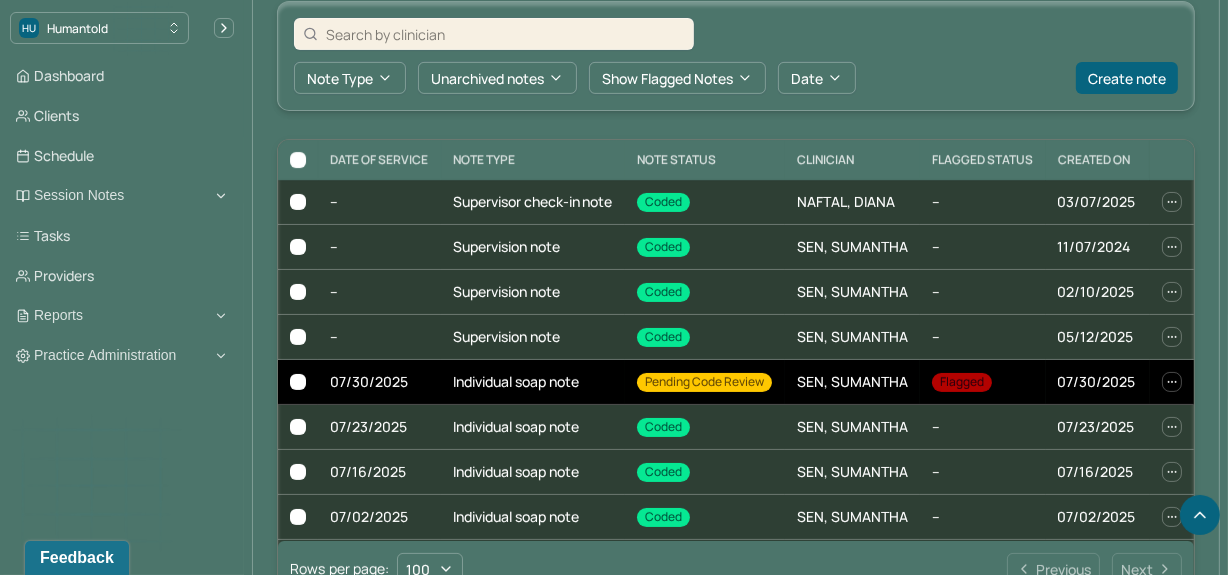click on "Individual soap note" at bounding box center (533, 382) 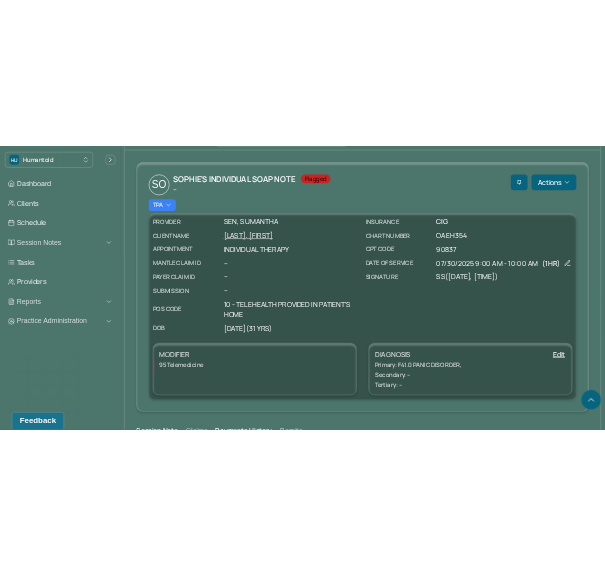 scroll, scrollTop: 0, scrollLeft: 0, axis: both 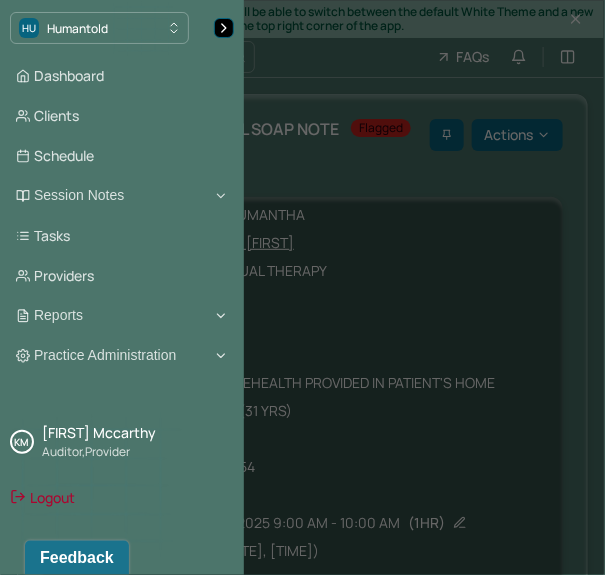 click 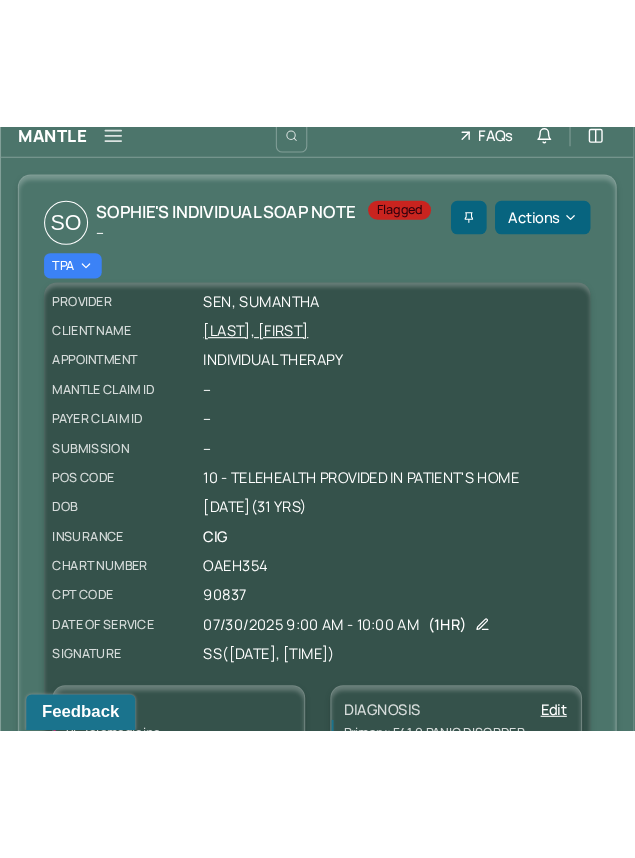 scroll, scrollTop: 0, scrollLeft: 0, axis: both 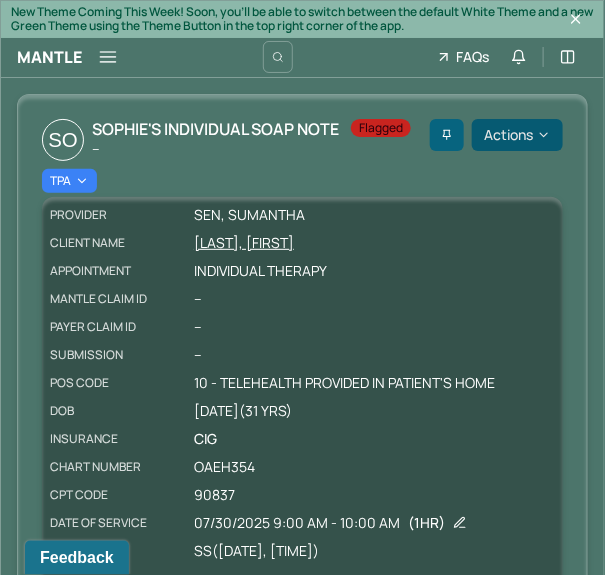 click on "Actions" at bounding box center (517, 135) 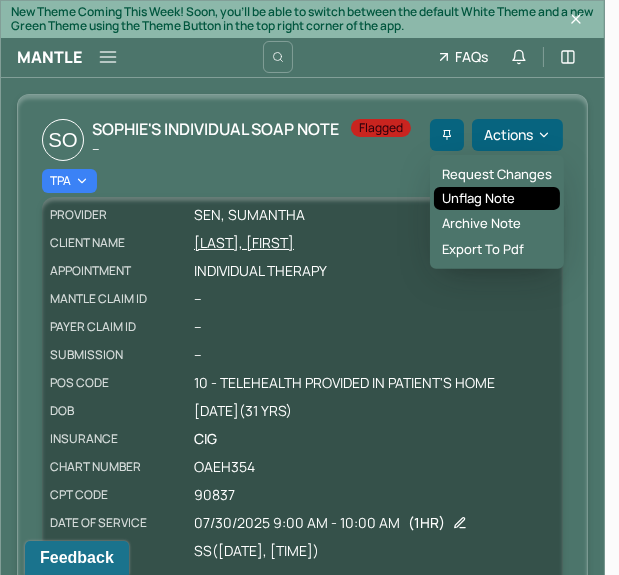 click on "Unflag note" at bounding box center [497, 199] 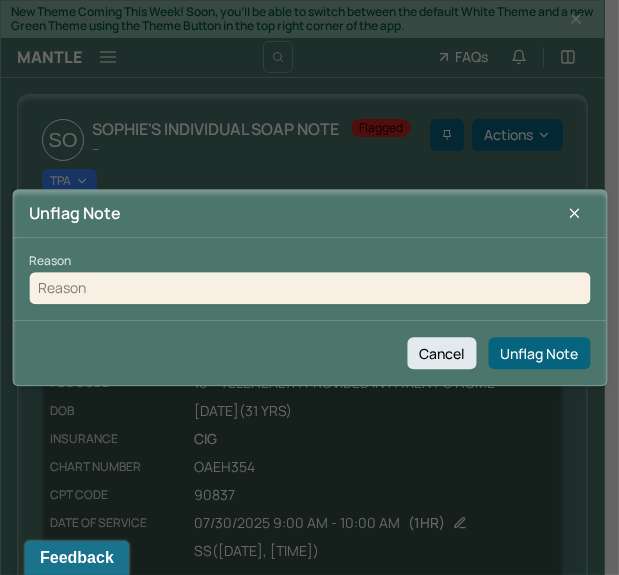 click at bounding box center [309, 288] 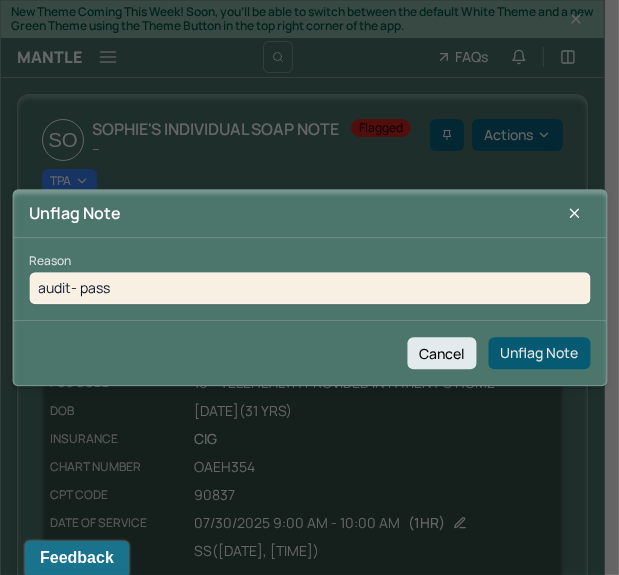 click on "Unflag Note" at bounding box center (539, 353) 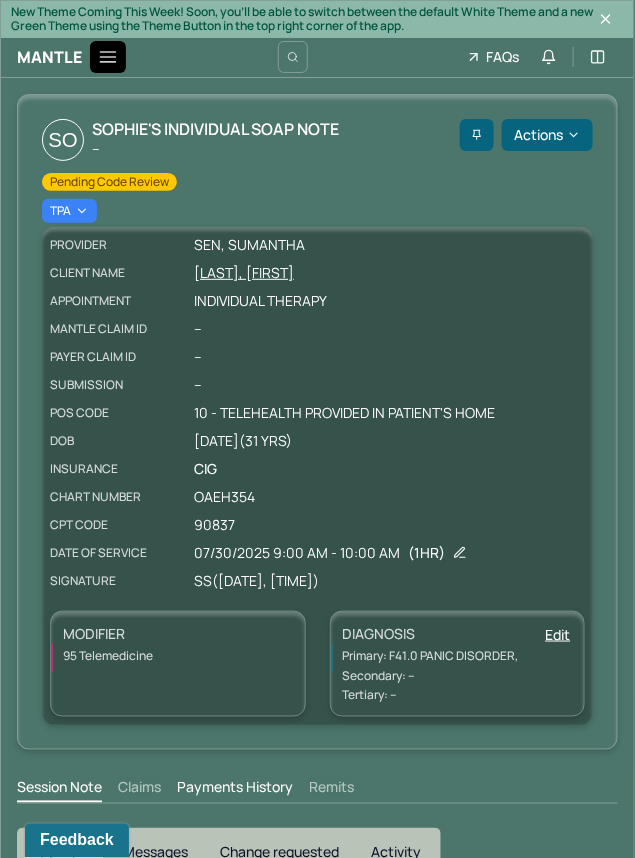 click 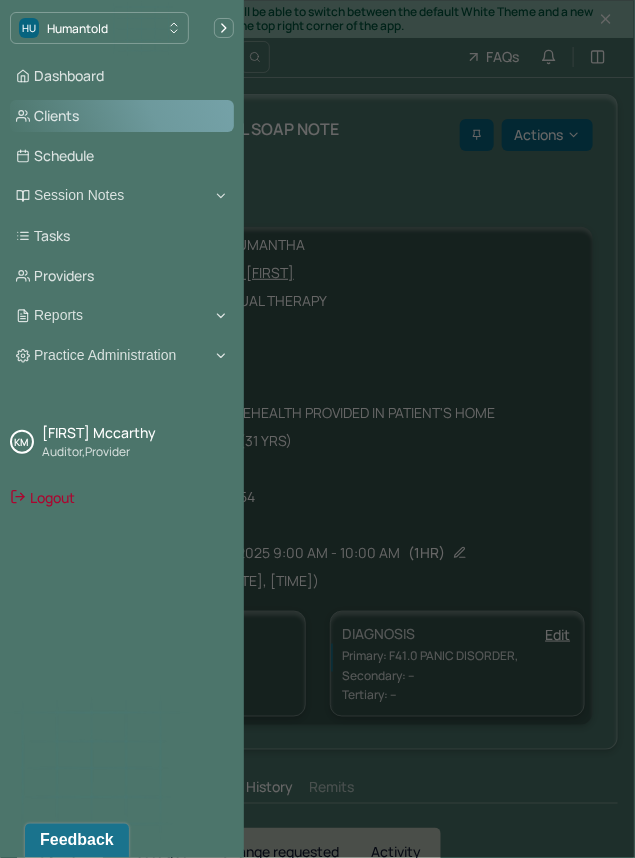 click on "Clients" at bounding box center (122, 116) 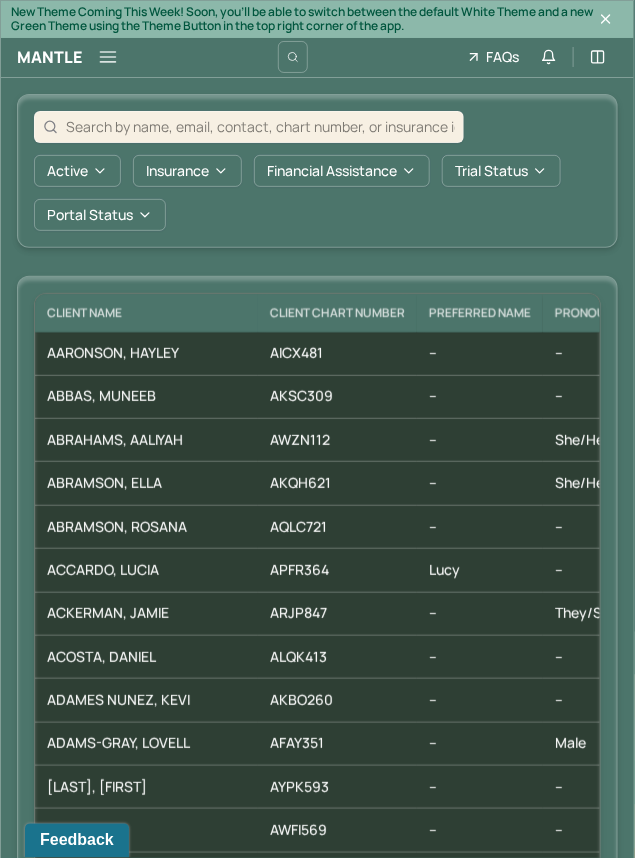 click at bounding box center (260, 126) 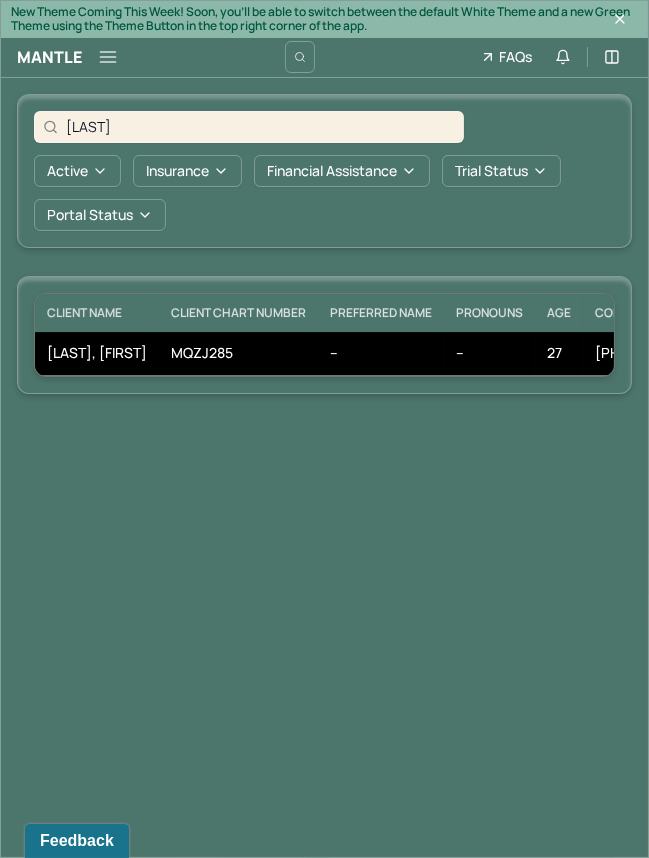 type on "[LAST]" 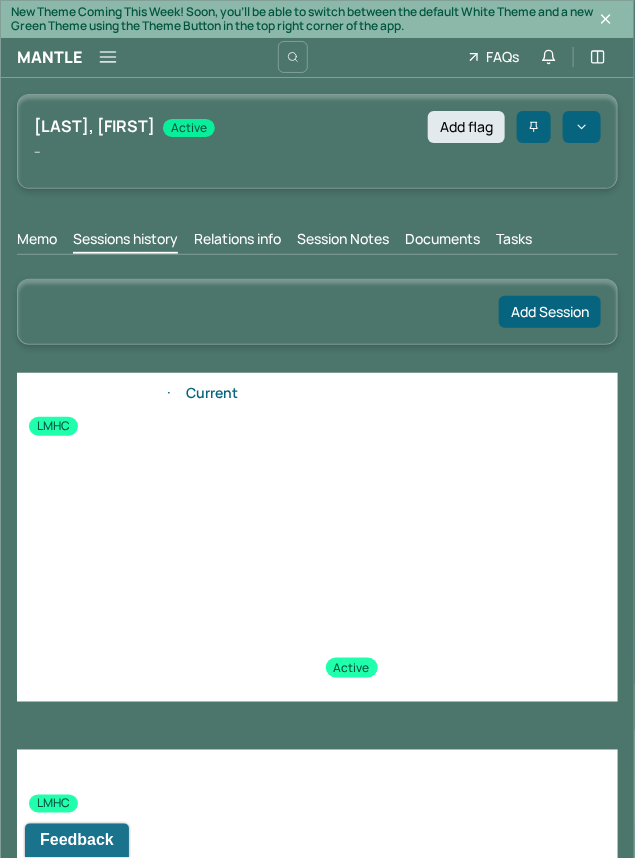 click on "Session Notes" at bounding box center (343, 241) 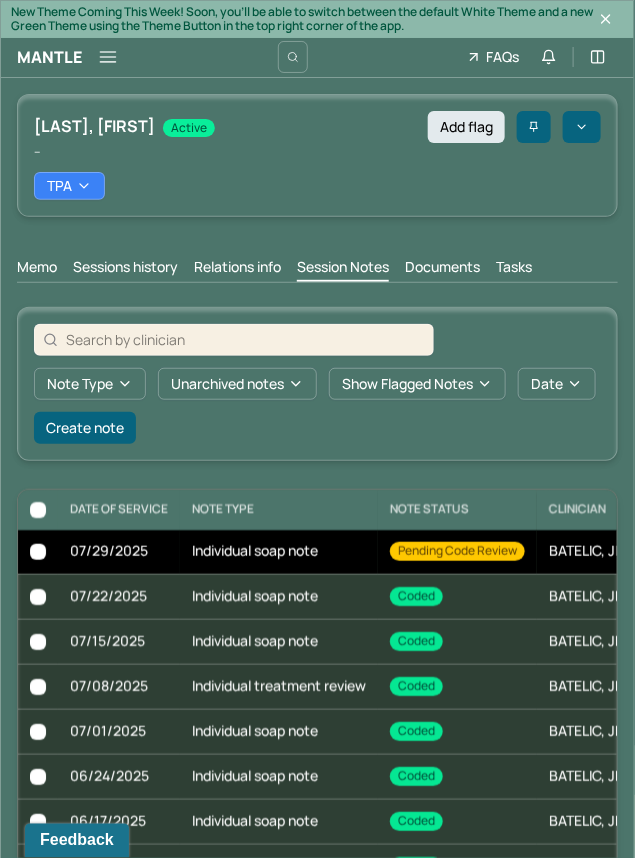 click on "Individual soap note" at bounding box center (279, 552) 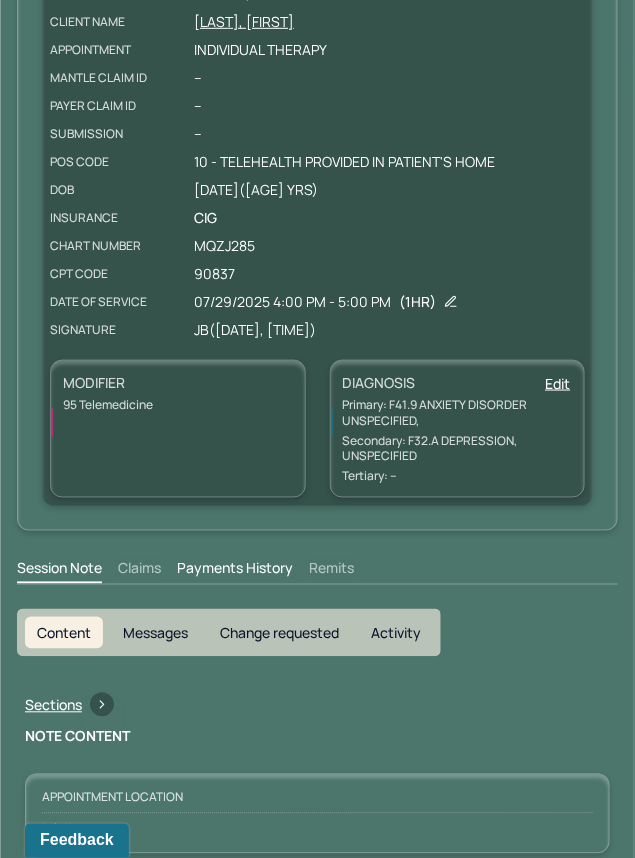 scroll, scrollTop: 0, scrollLeft: 0, axis: both 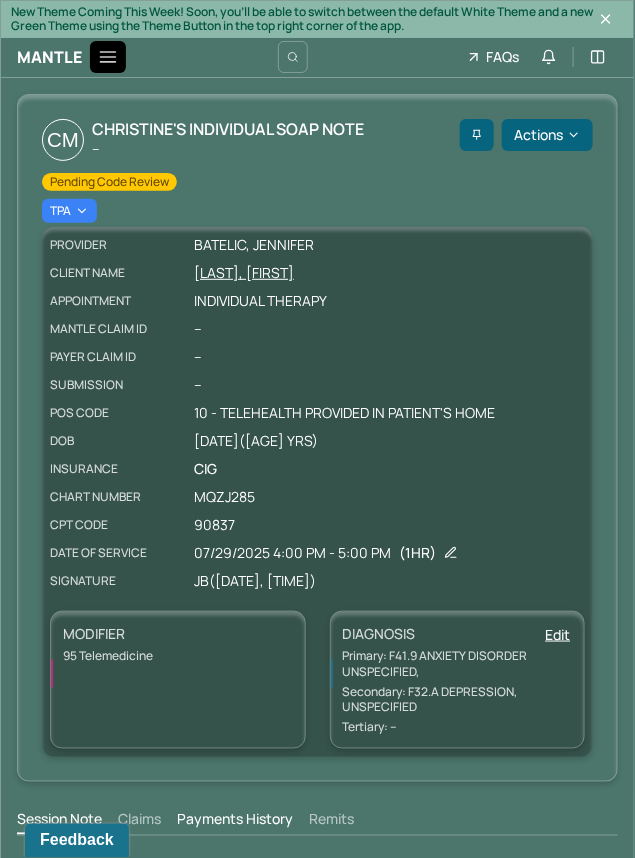 click 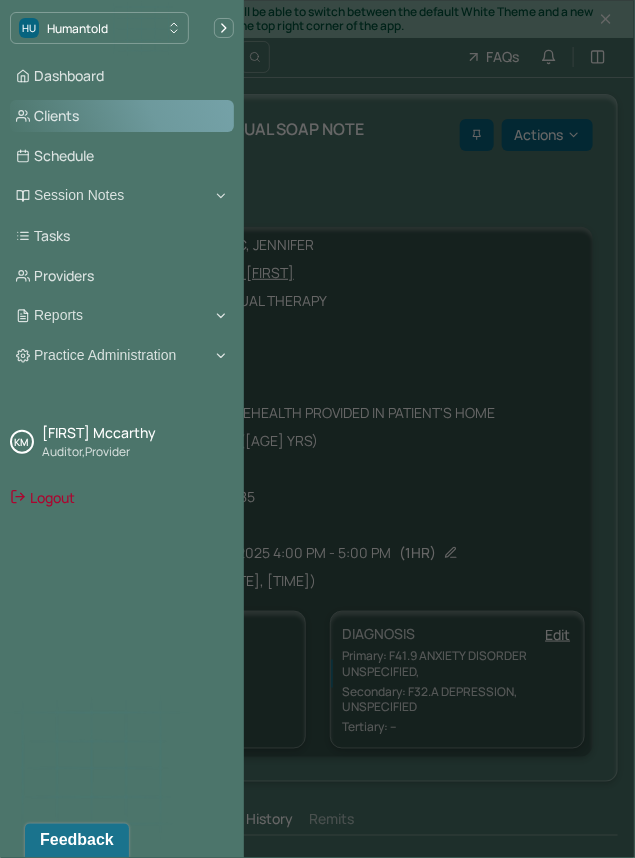click on "Clients" at bounding box center (122, 116) 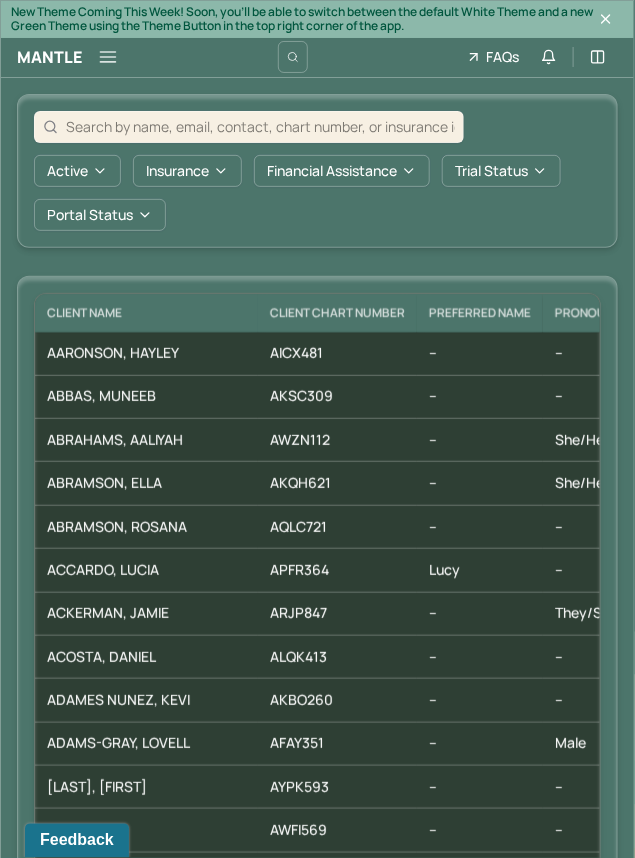 click at bounding box center (260, 126) 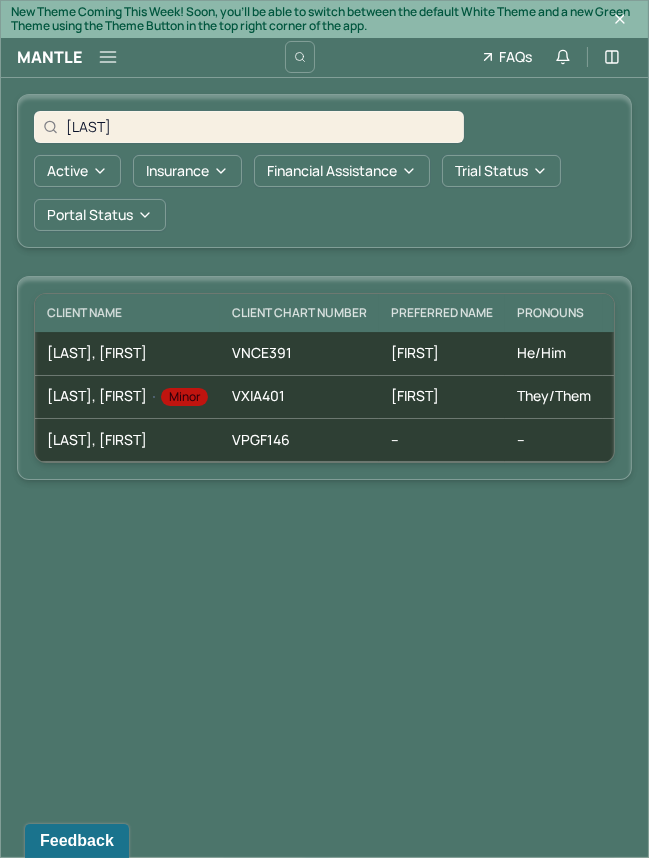 type on "[LAST]" 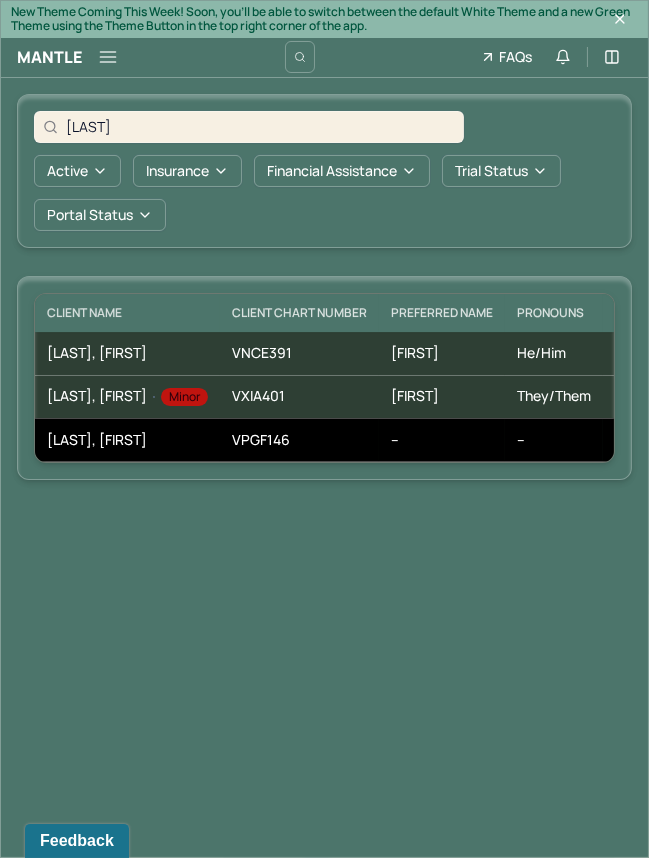 click on "[LAST], [FIRST]" at bounding box center [127, 440] 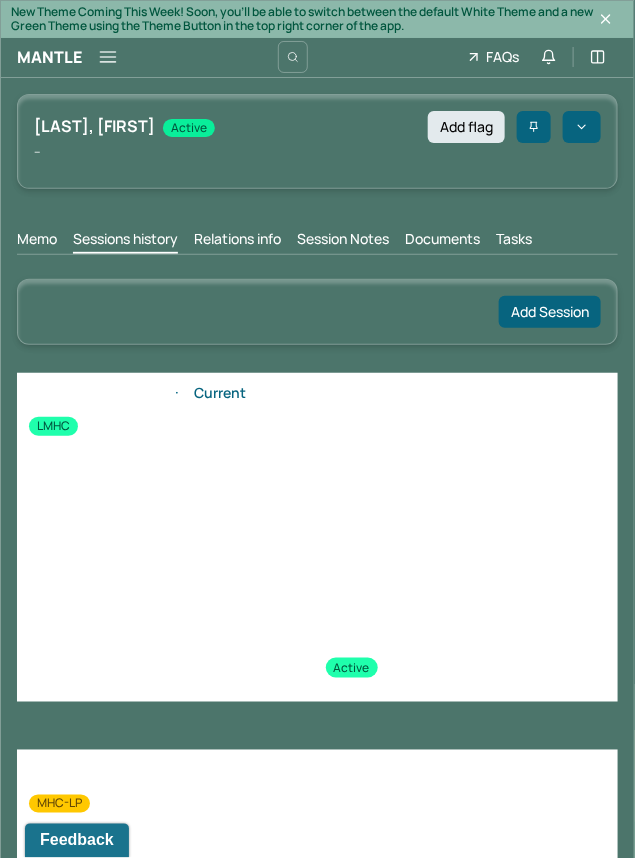 click on "Session Notes" at bounding box center [343, 241] 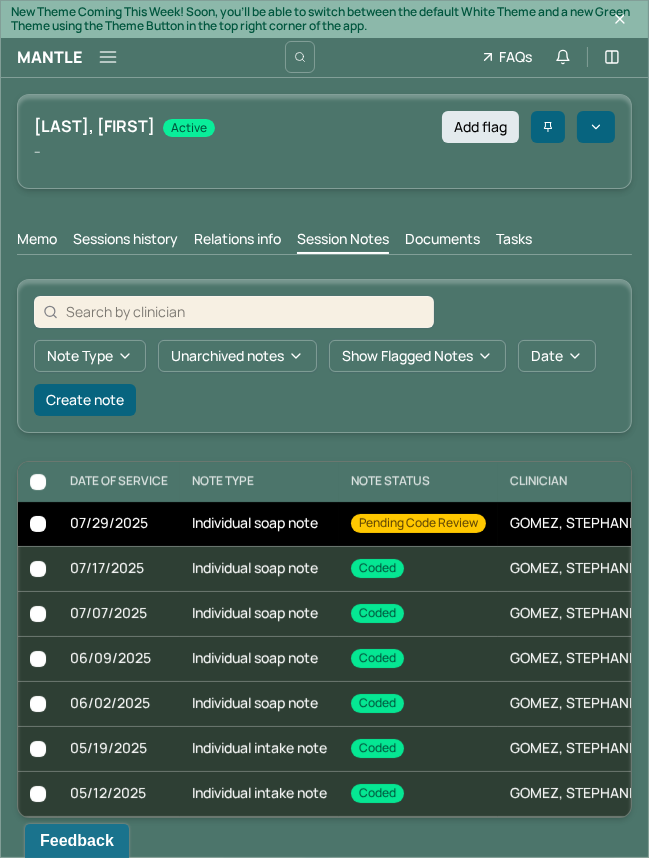 click on "Individual soap note" at bounding box center [259, 524] 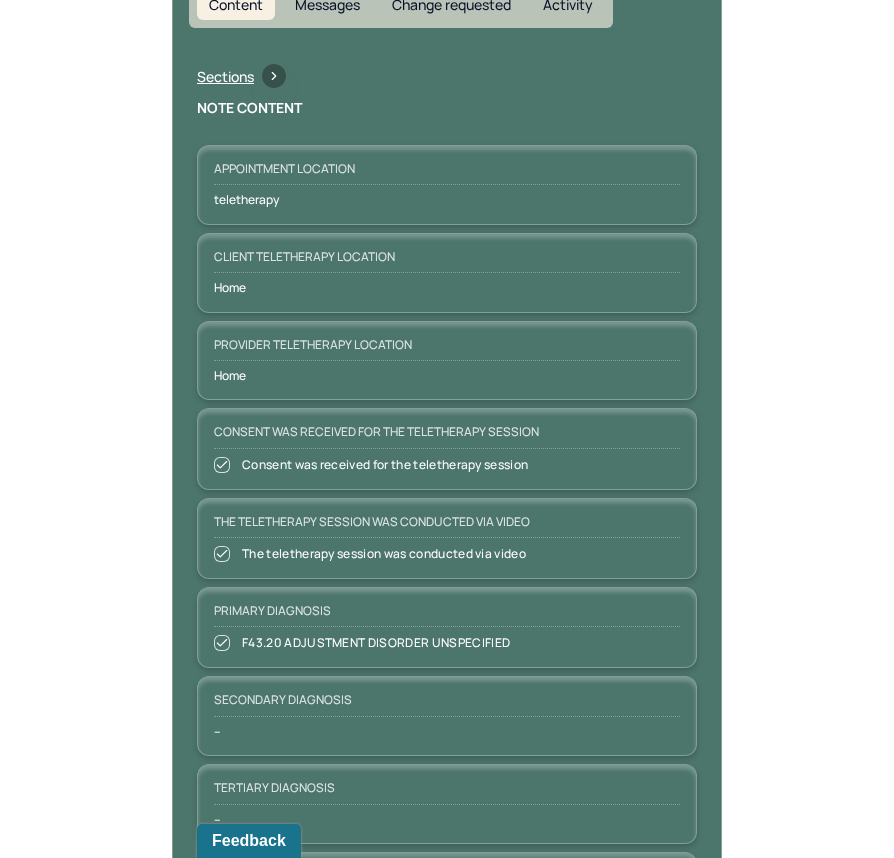 scroll, scrollTop: 0, scrollLeft: 0, axis: both 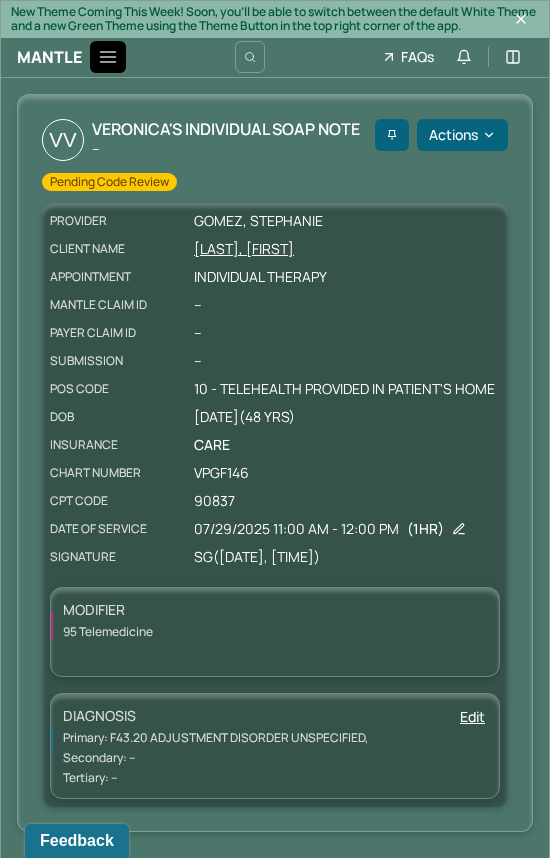 click 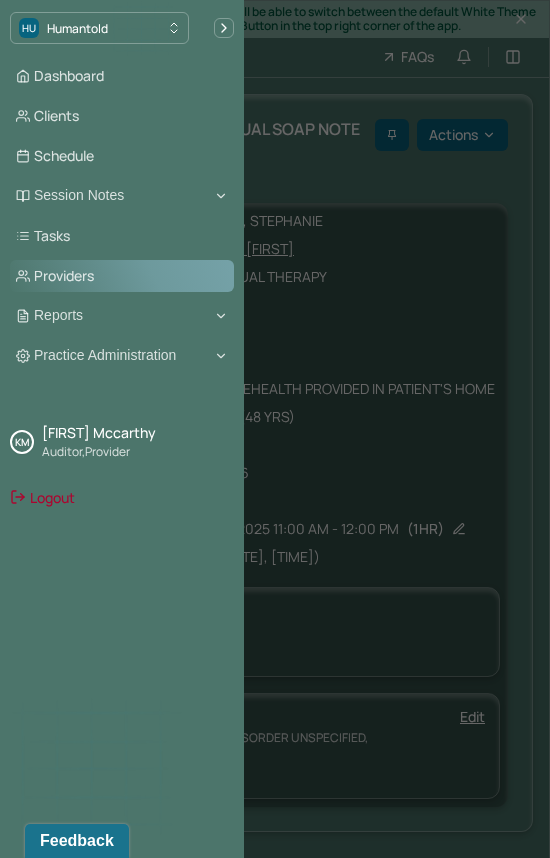 click on "Providers" at bounding box center (122, 276) 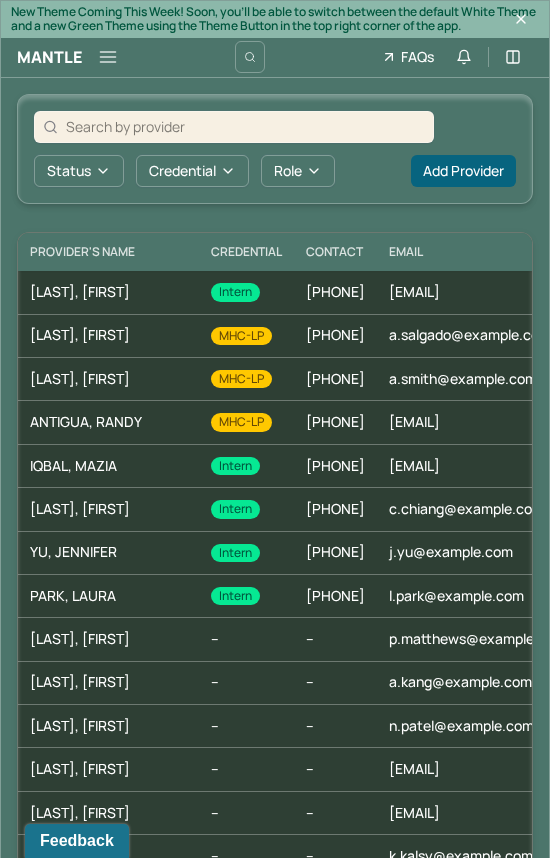 click at bounding box center (245, 126) 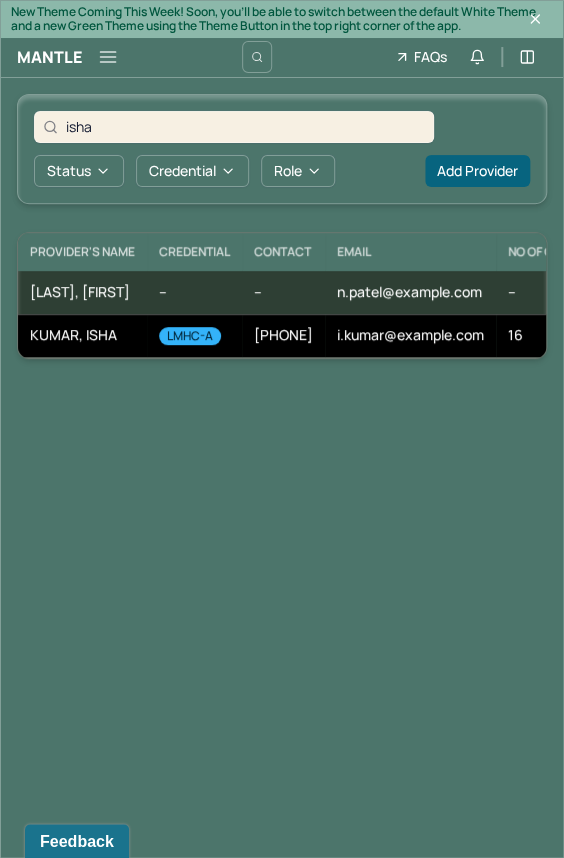 type on "isha" 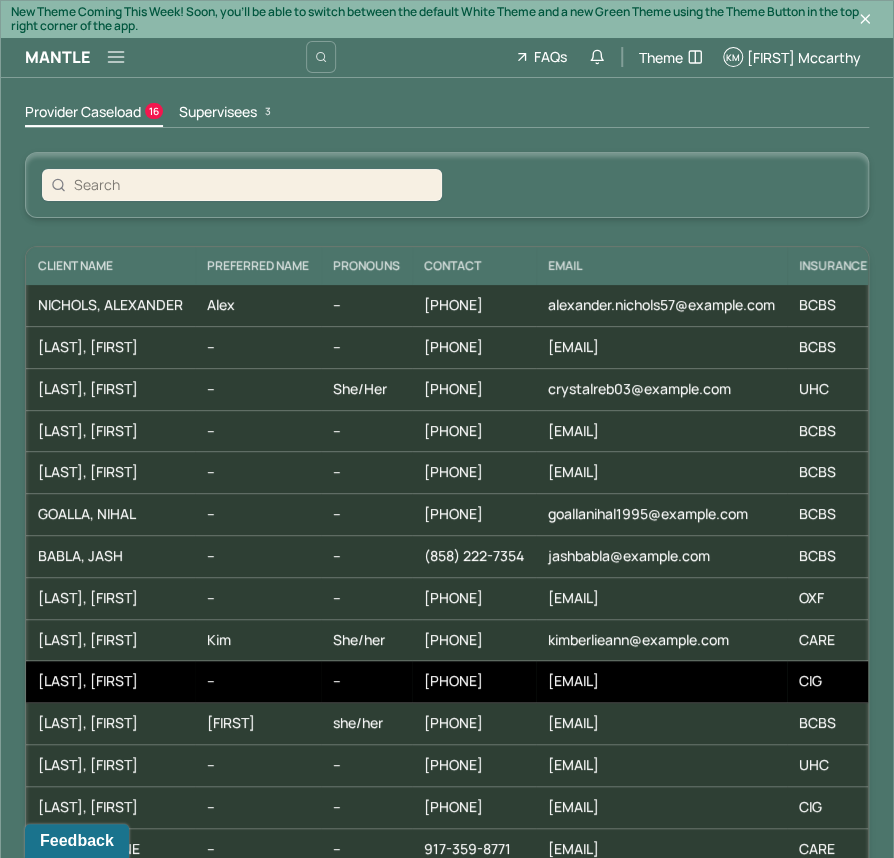 scroll, scrollTop: 34, scrollLeft: 0, axis: vertical 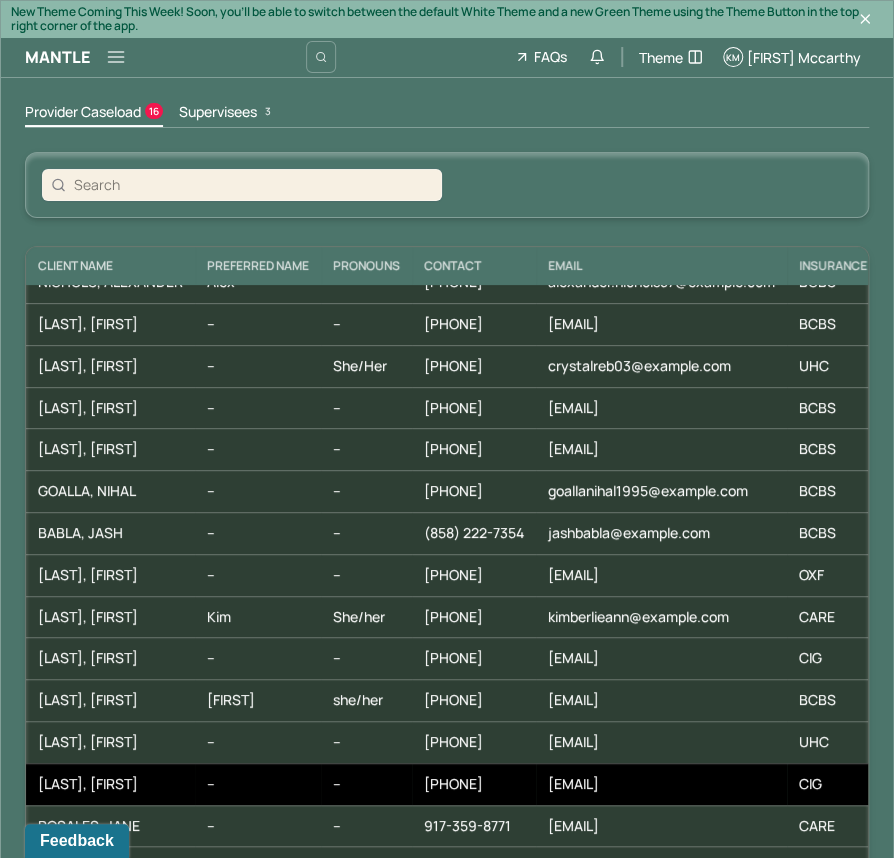 click on "--" at bounding box center [258, 784] 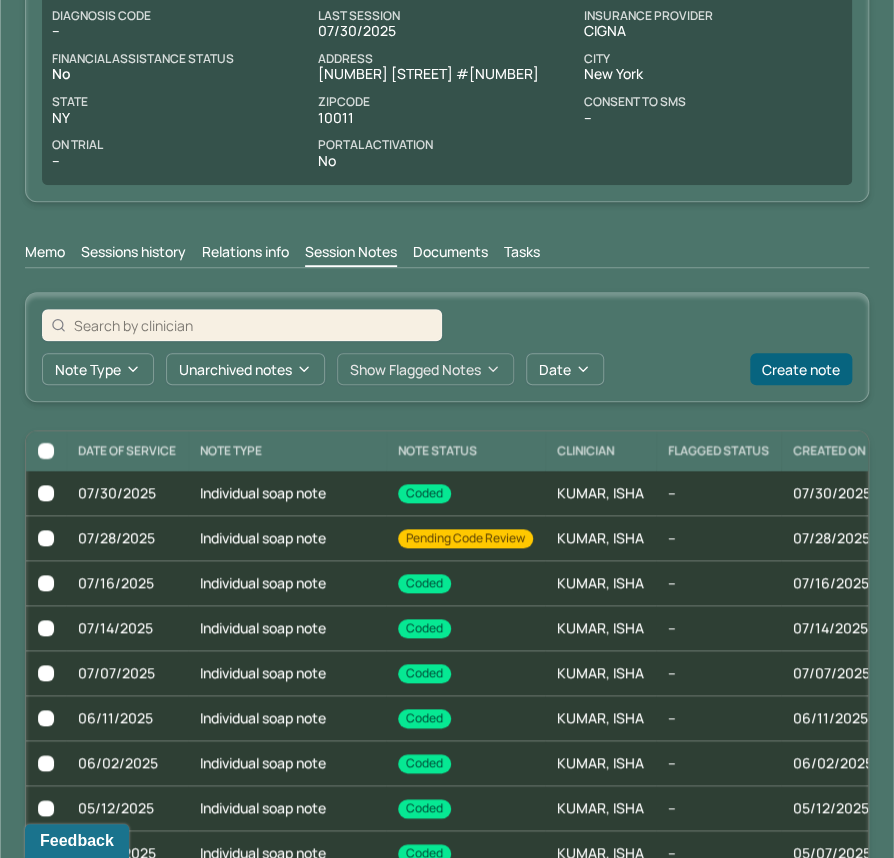 scroll, scrollTop: 375, scrollLeft: 0, axis: vertical 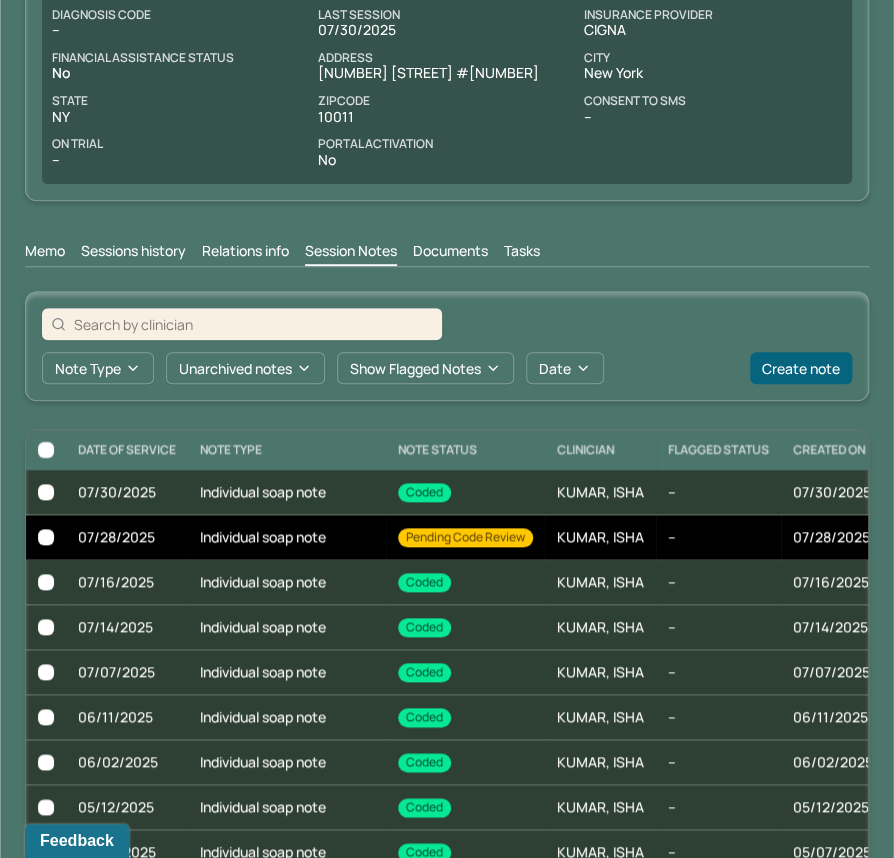 click on "Individual soap note" at bounding box center (287, 537) 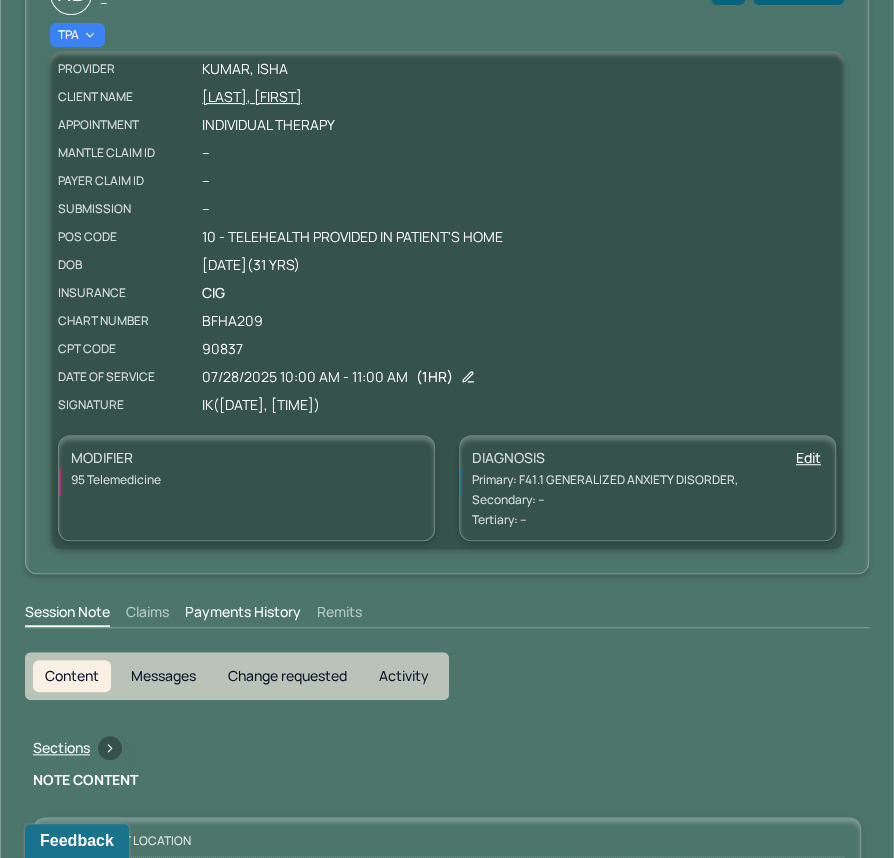 scroll, scrollTop: 0, scrollLeft: 0, axis: both 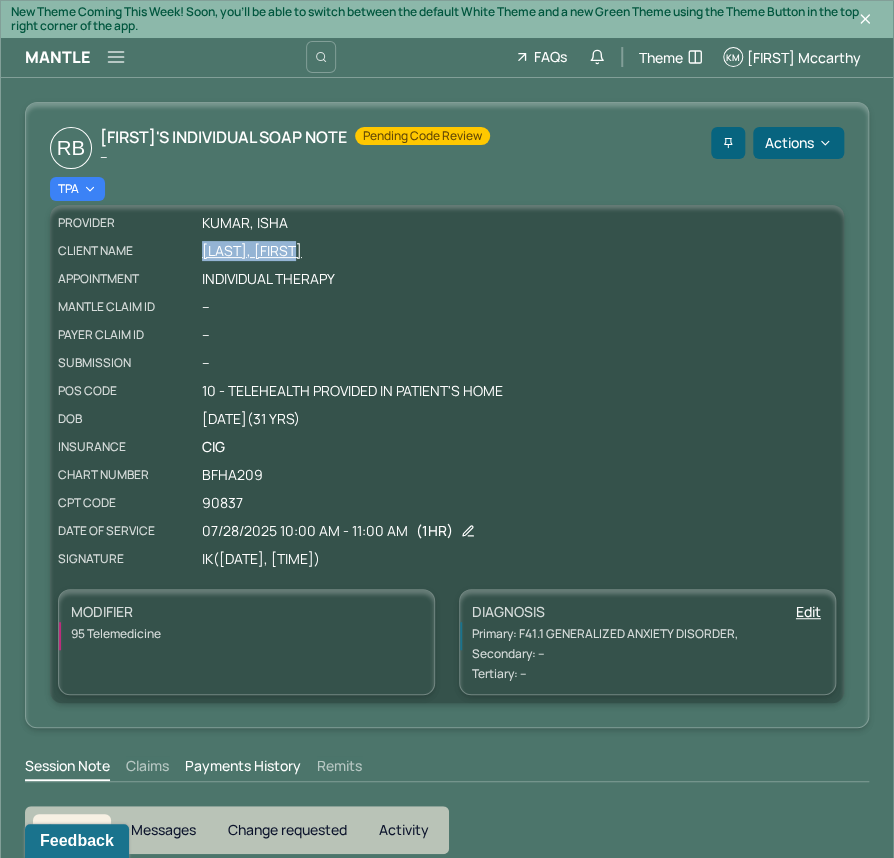 drag, startPoint x: 193, startPoint y: 246, endPoint x: 313, endPoint y: 249, distance: 120.03749 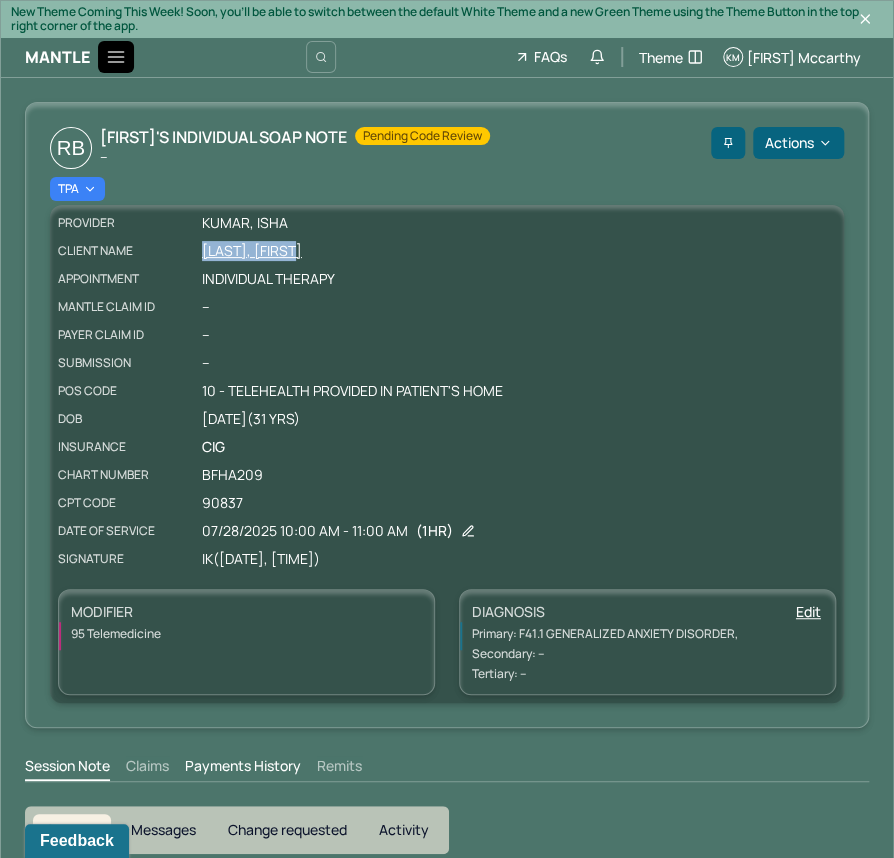 click 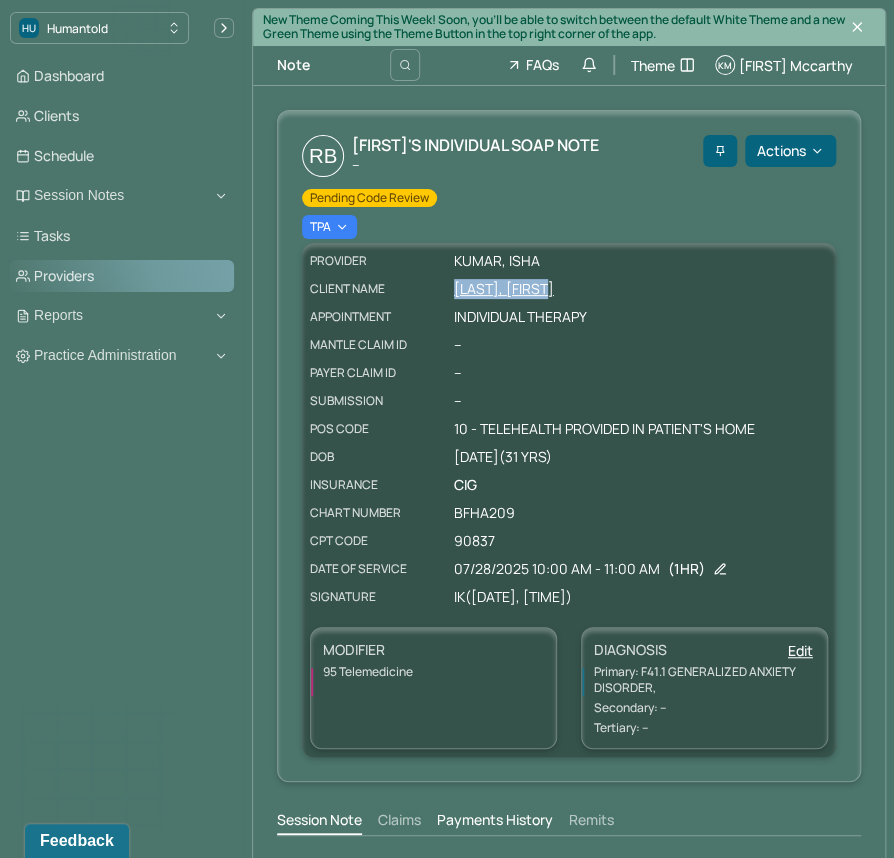 click on "Providers" at bounding box center (122, 276) 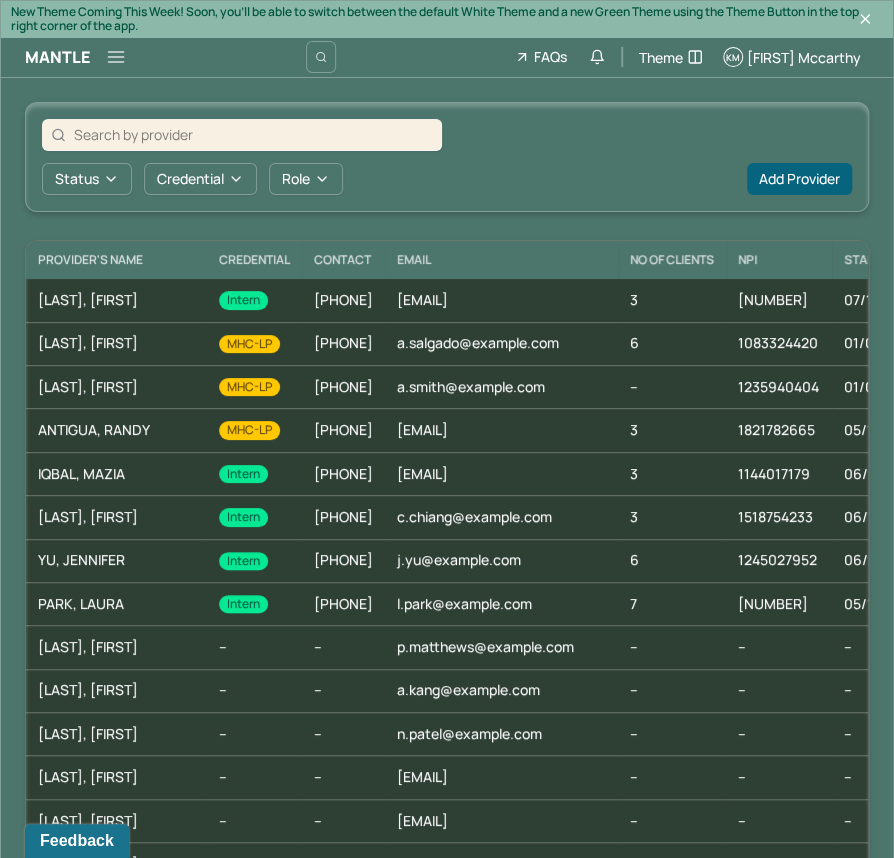 click at bounding box center [253, 134] 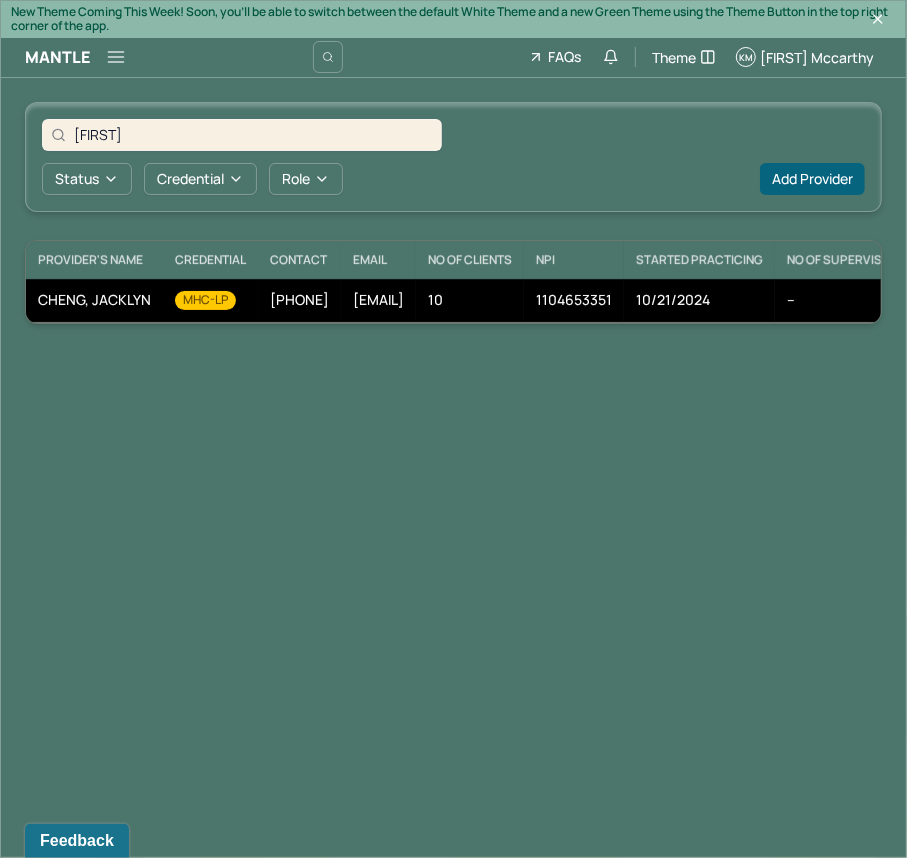 type on "[FIRST]" 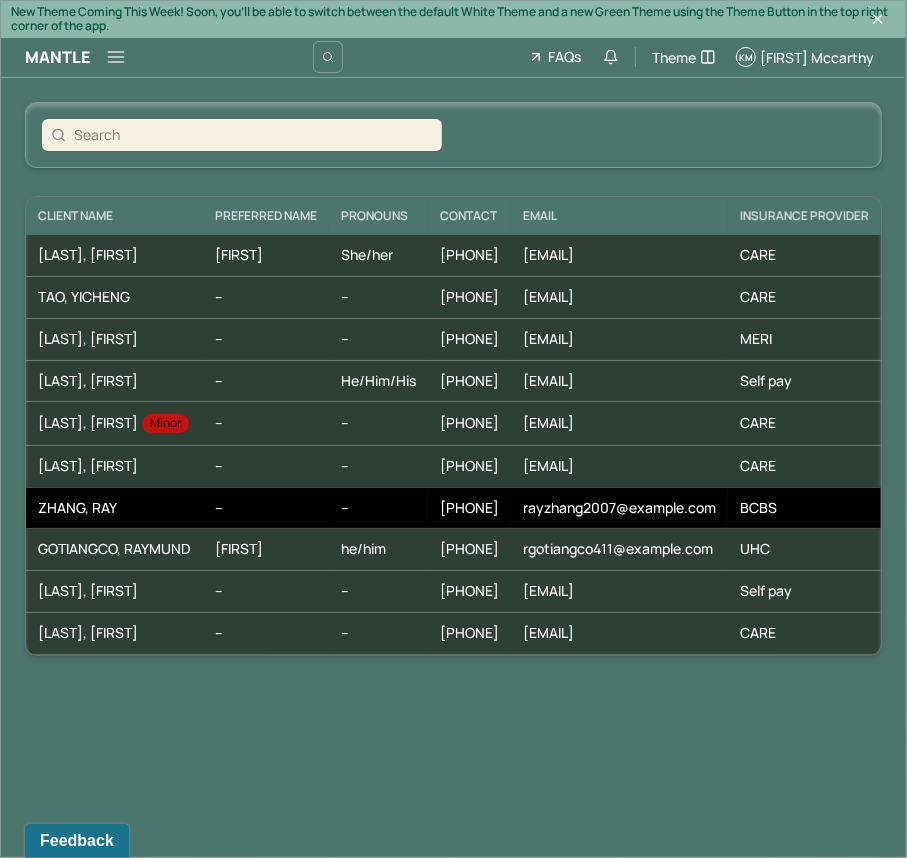 click on "--" at bounding box center [266, 508] 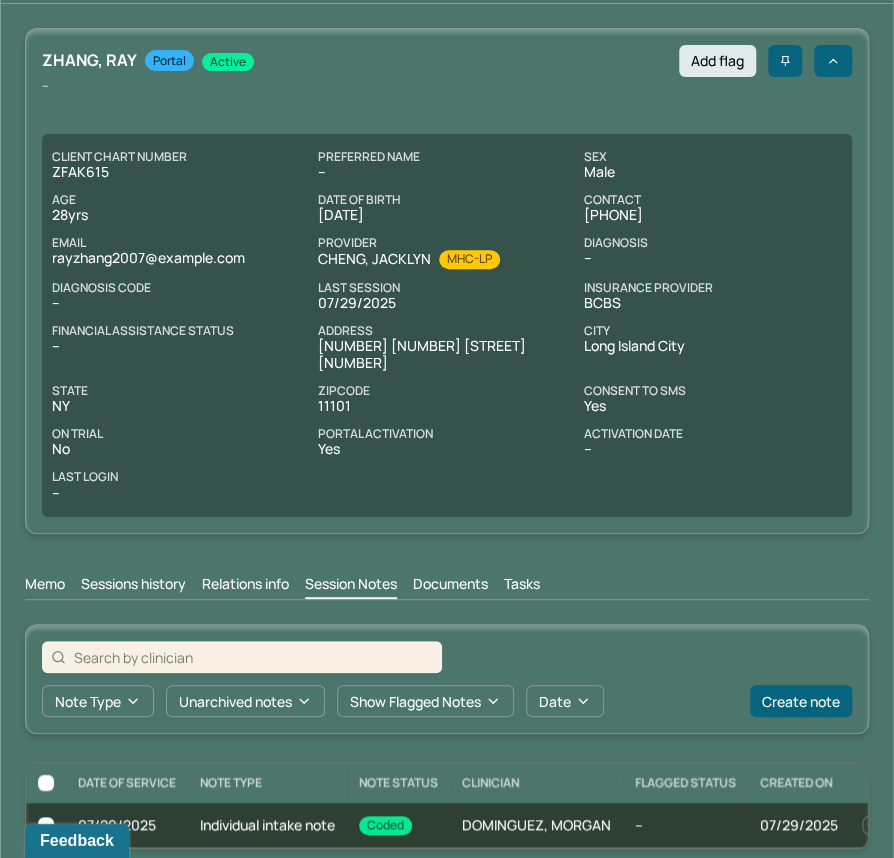 scroll, scrollTop: 86, scrollLeft: 0, axis: vertical 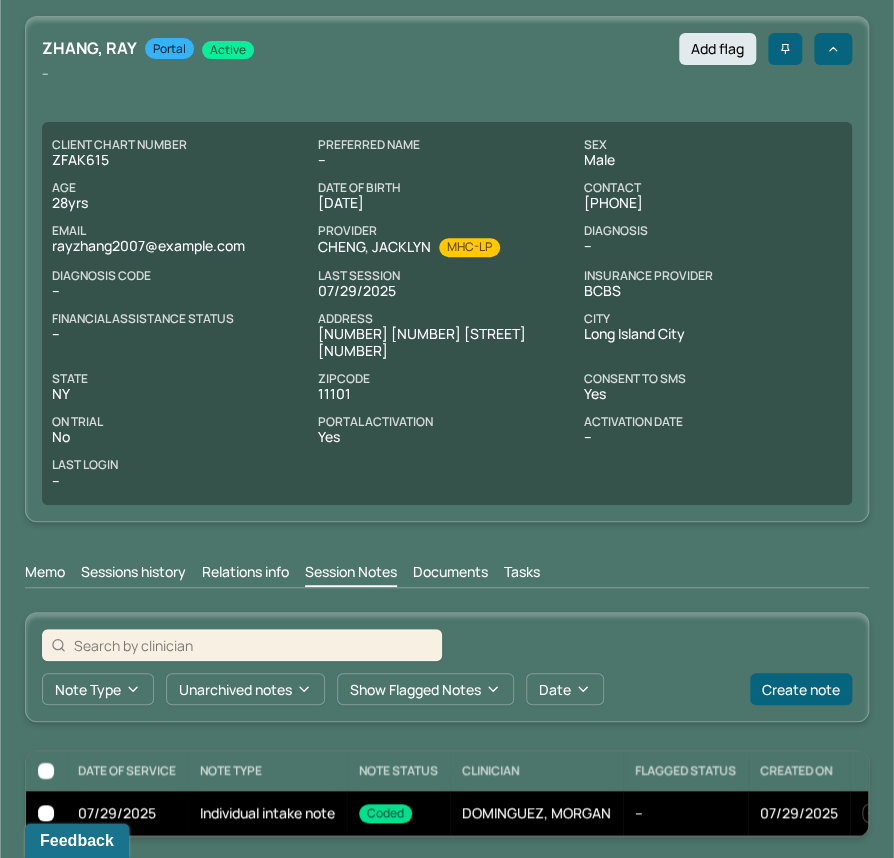 click on "Individual intake note" at bounding box center [267, 813] 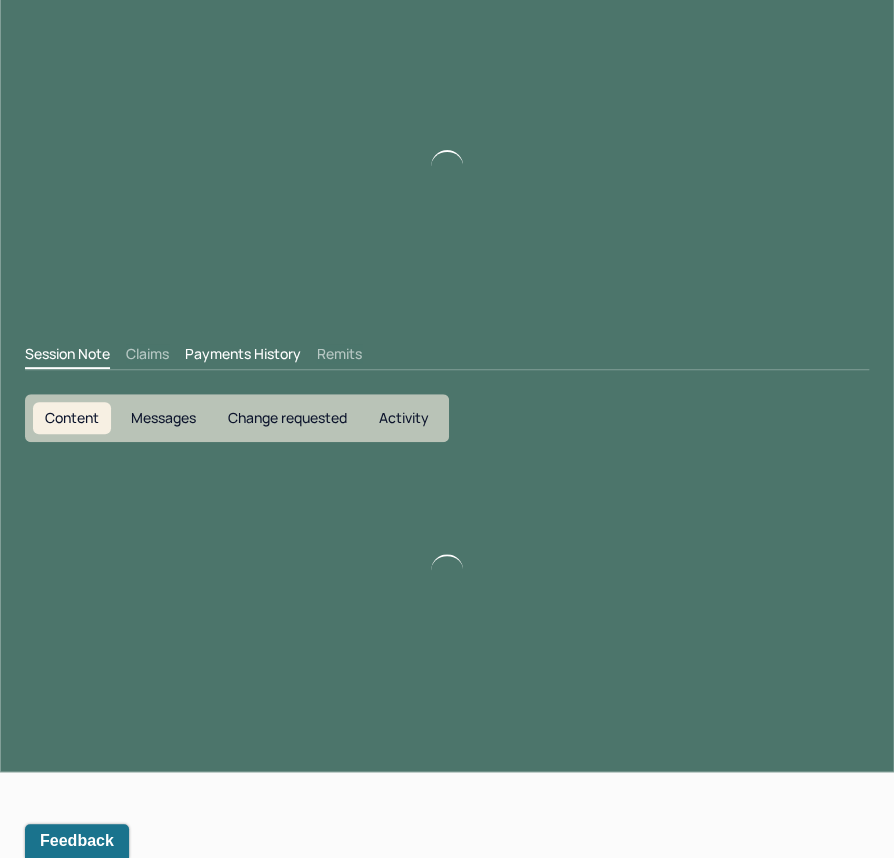 scroll, scrollTop: 0, scrollLeft: 0, axis: both 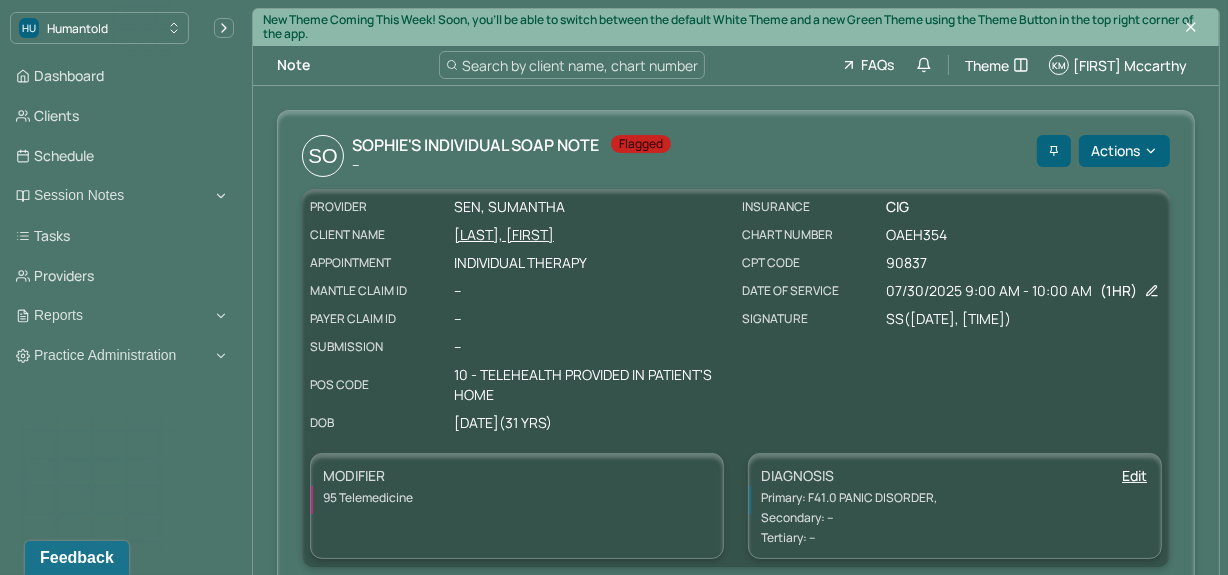 click on "[LAST], [FIRST]" at bounding box center [592, 235] 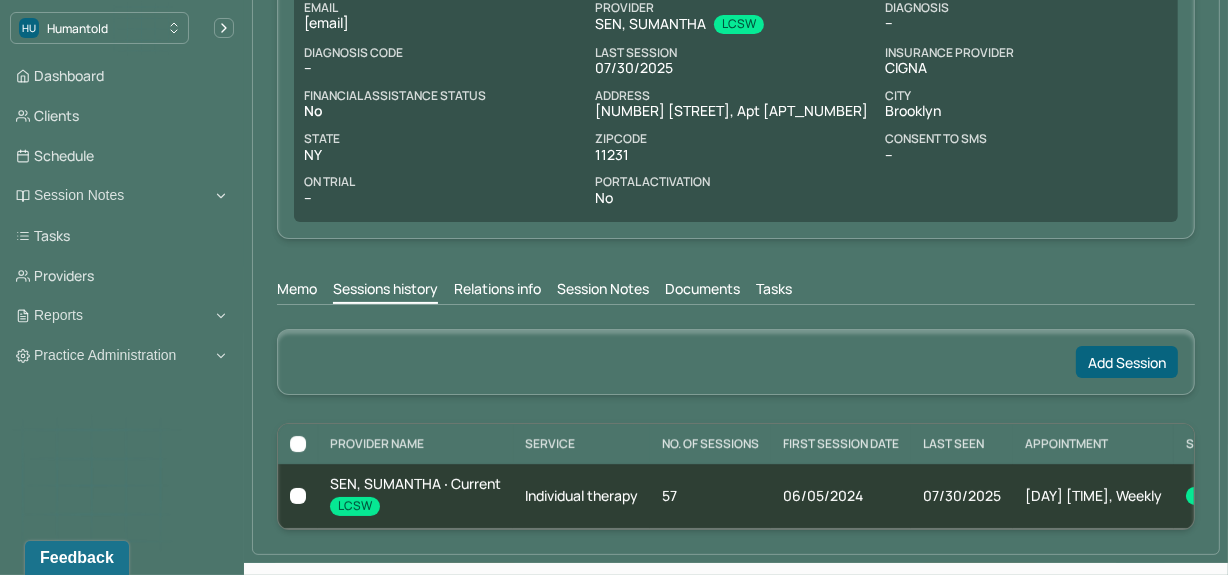 scroll, scrollTop: 344, scrollLeft: 0, axis: vertical 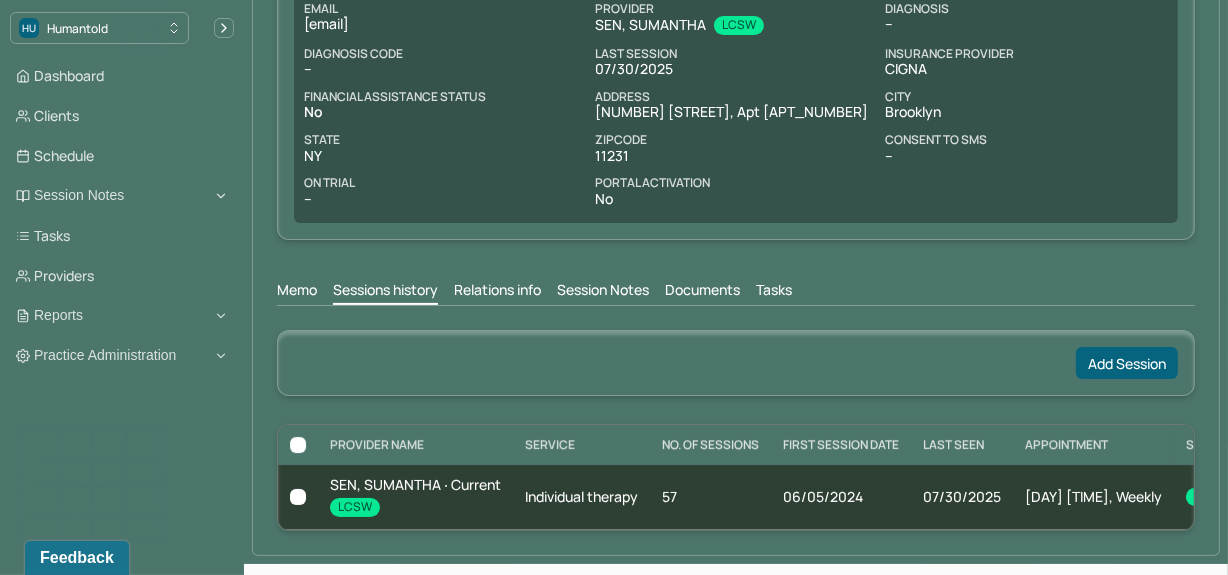 click on "Session Notes" at bounding box center (603, 292) 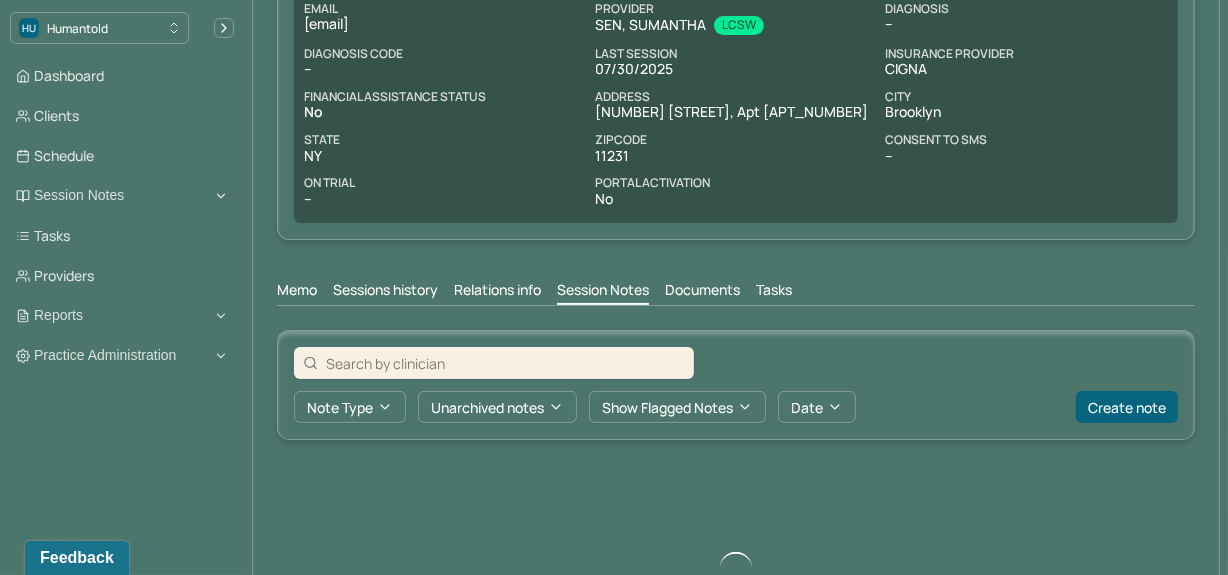 scroll, scrollTop: 469, scrollLeft: 0, axis: vertical 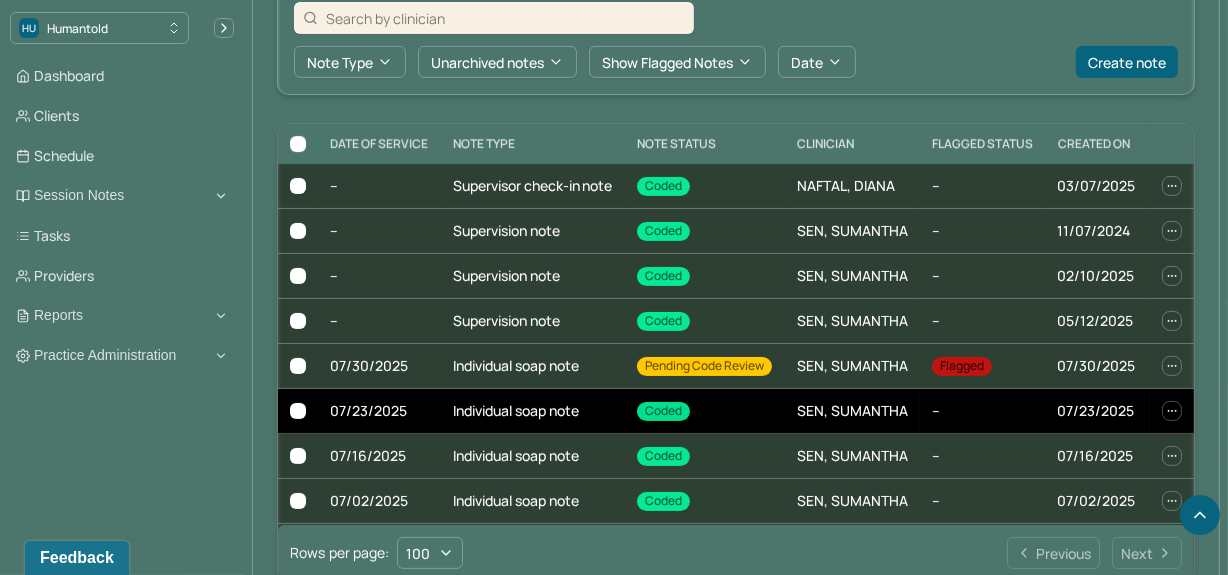 click on "Individual soap note" at bounding box center [533, 411] 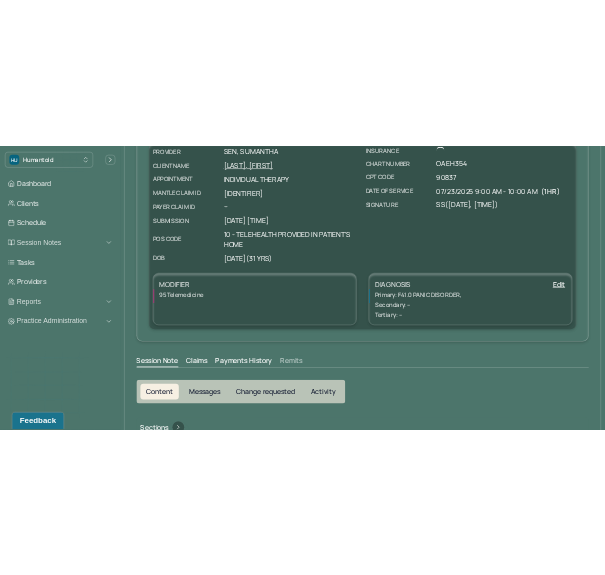 scroll, scrollTop: 689, scrollLeft: 0, axis: vertical 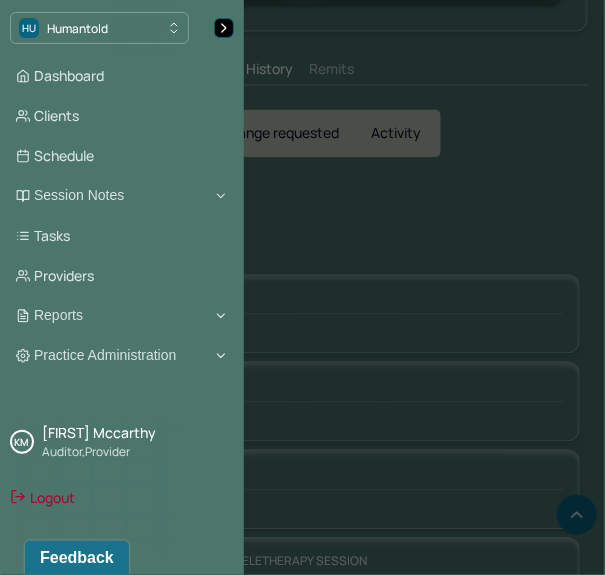 click 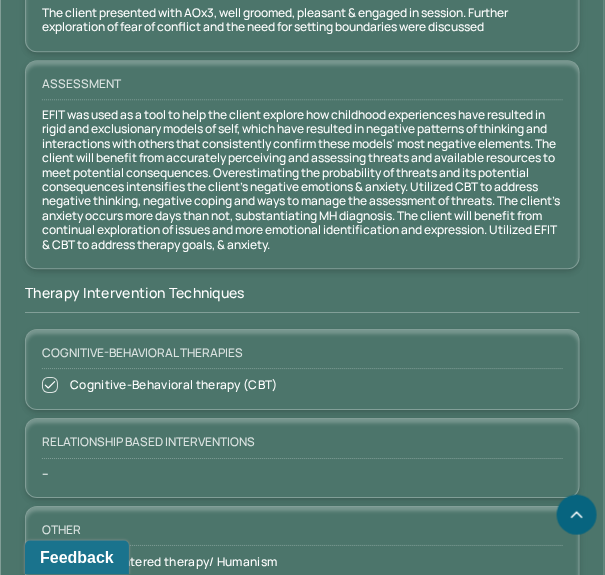 scroll, scrollTop: 2197, scrollLeft: 0, axis: vertical 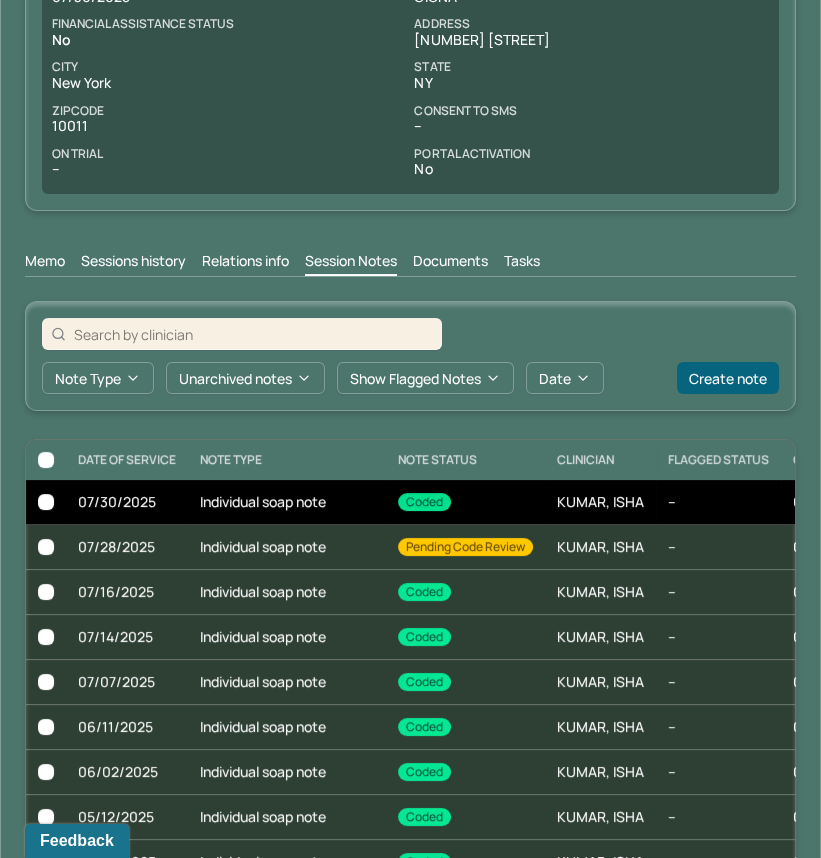 click on "Individual soap note" at bounding box center [287, 502] 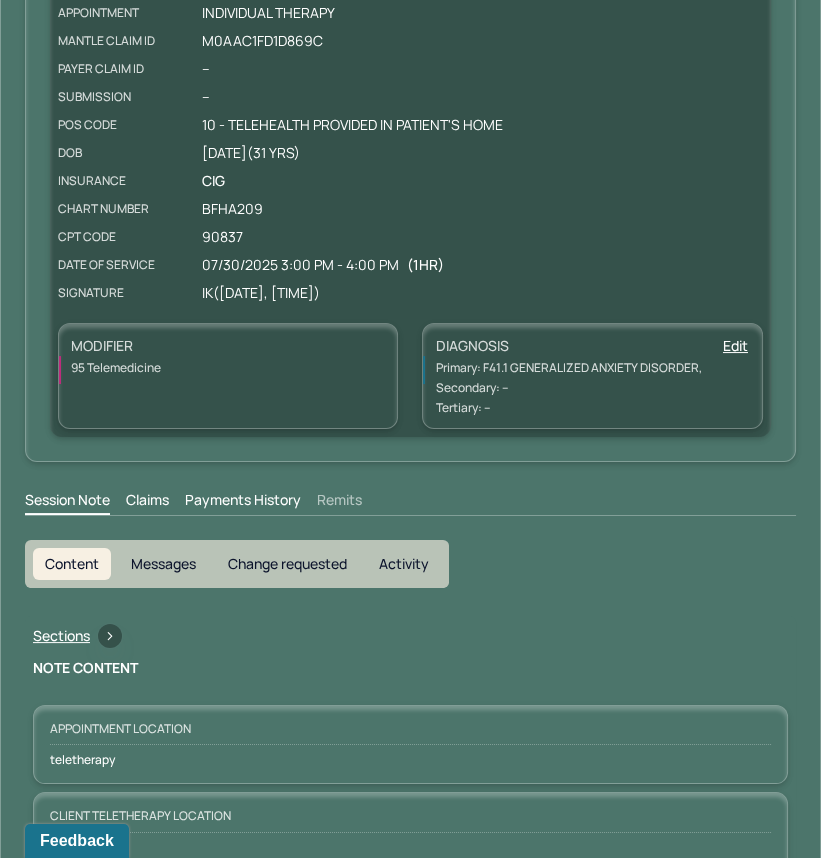 scroll, scrollTop: 0, scrollLeft: 0, axis: both 